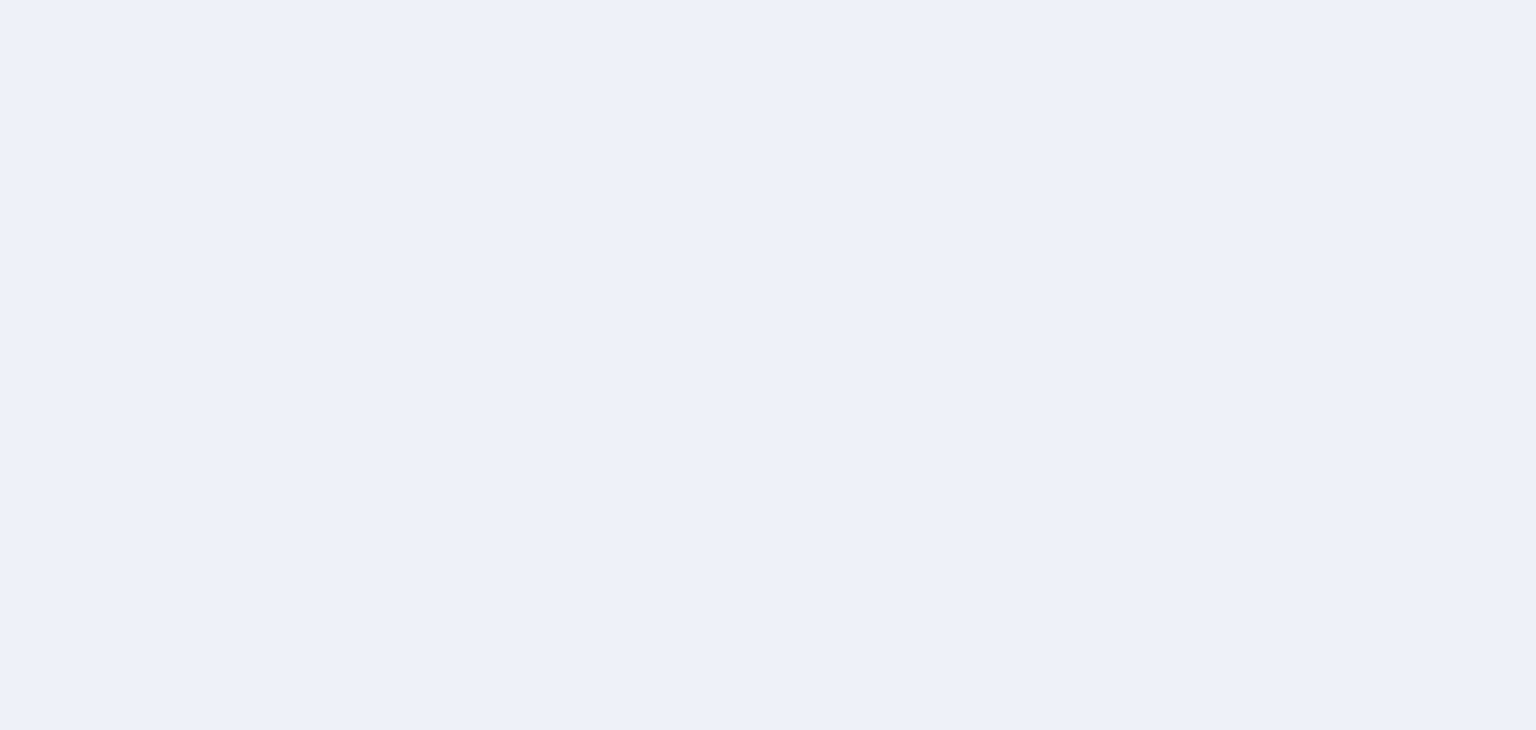 scroll, scrollTop: 0, scrollLeft: 0, axis: both 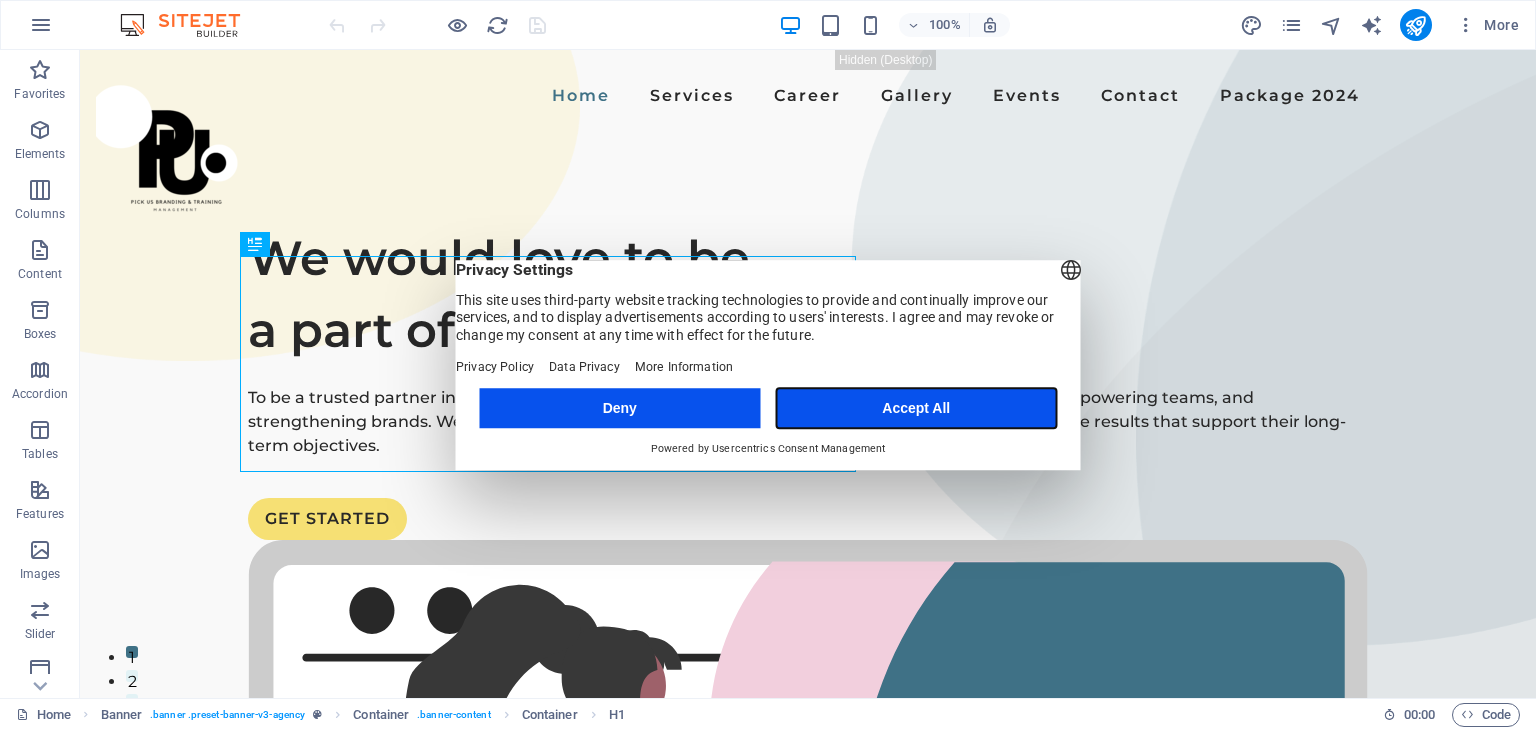 click on "Accept All" at bounding box center (916, 408) 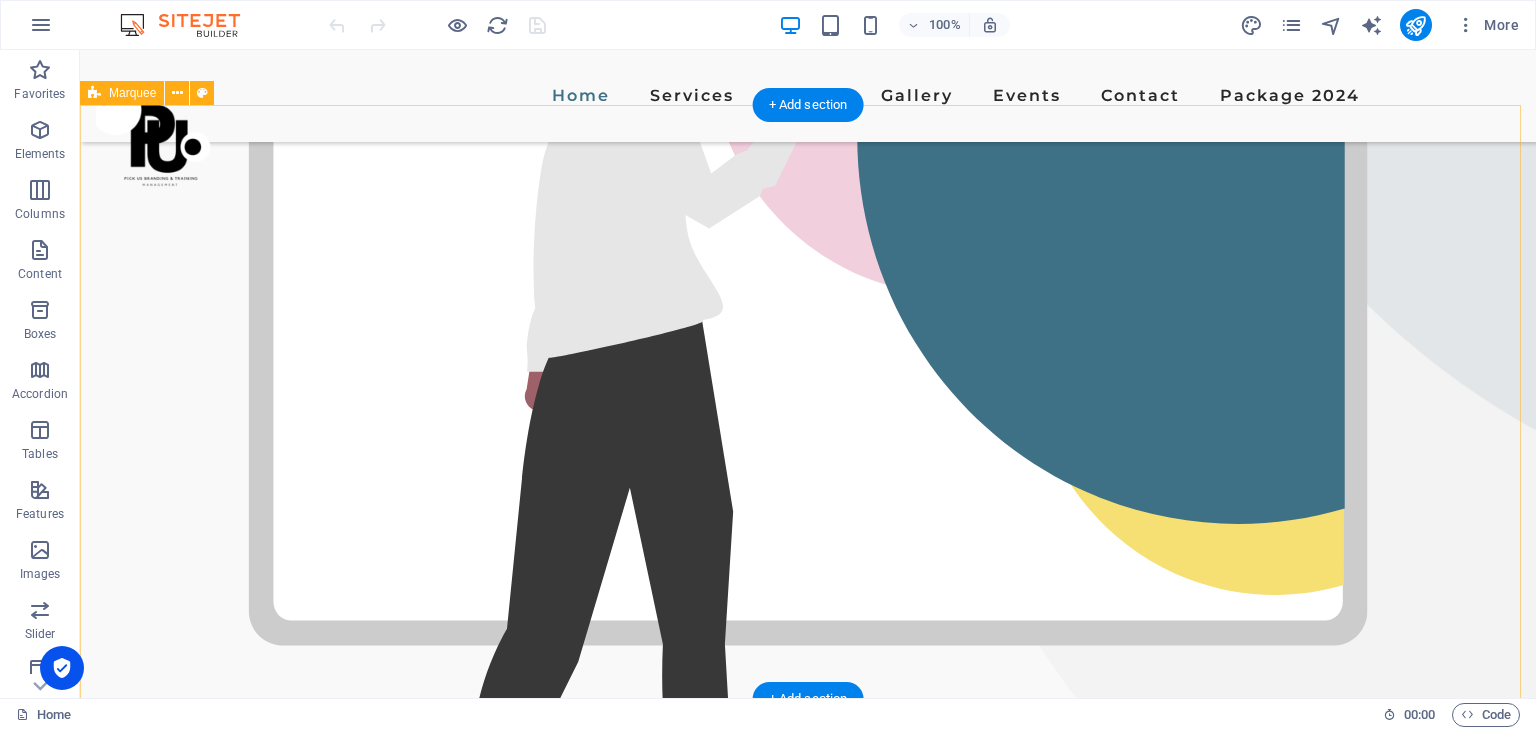 scroll, scrollTop: 674, scrollLeft: 0, axis: vertical 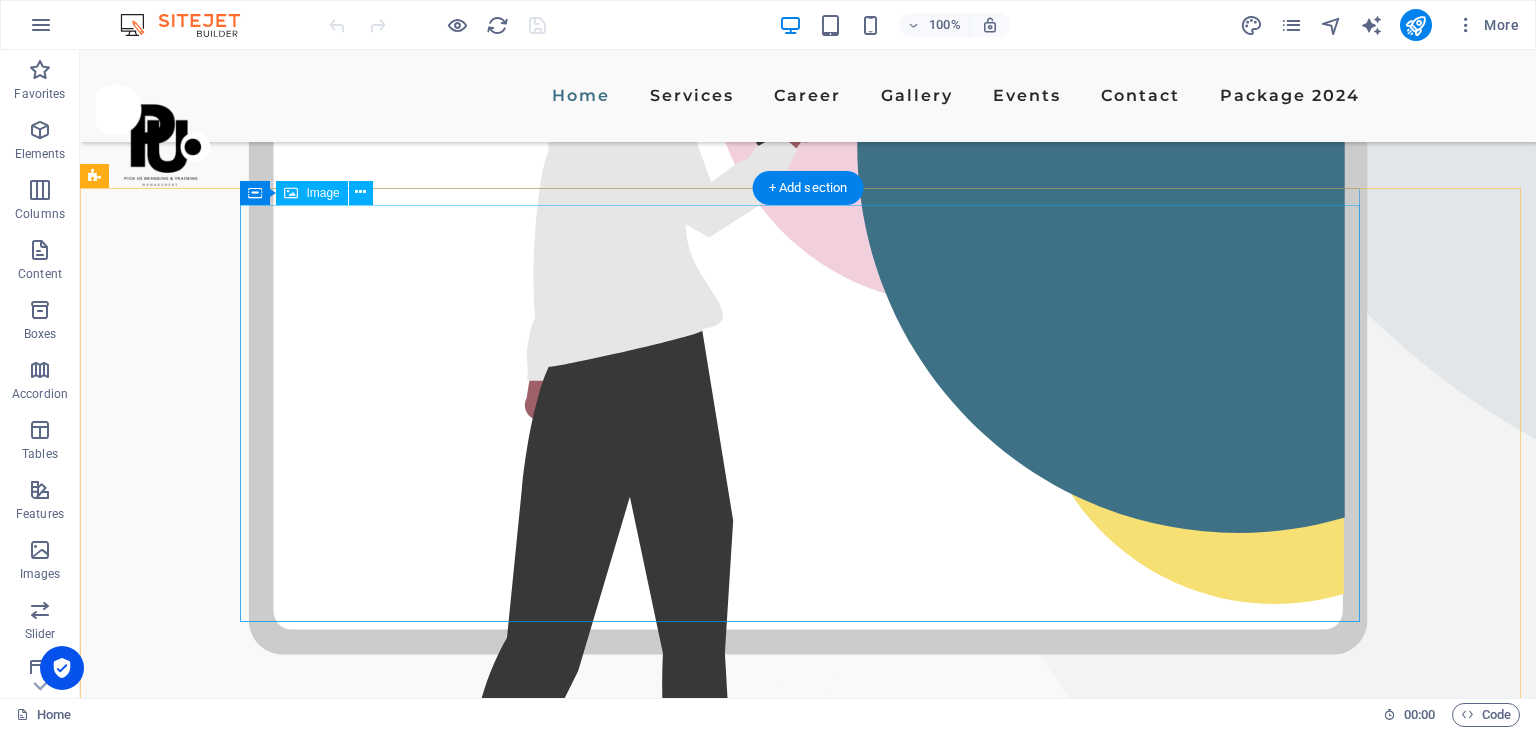 click at bounding box center [808, 1313] 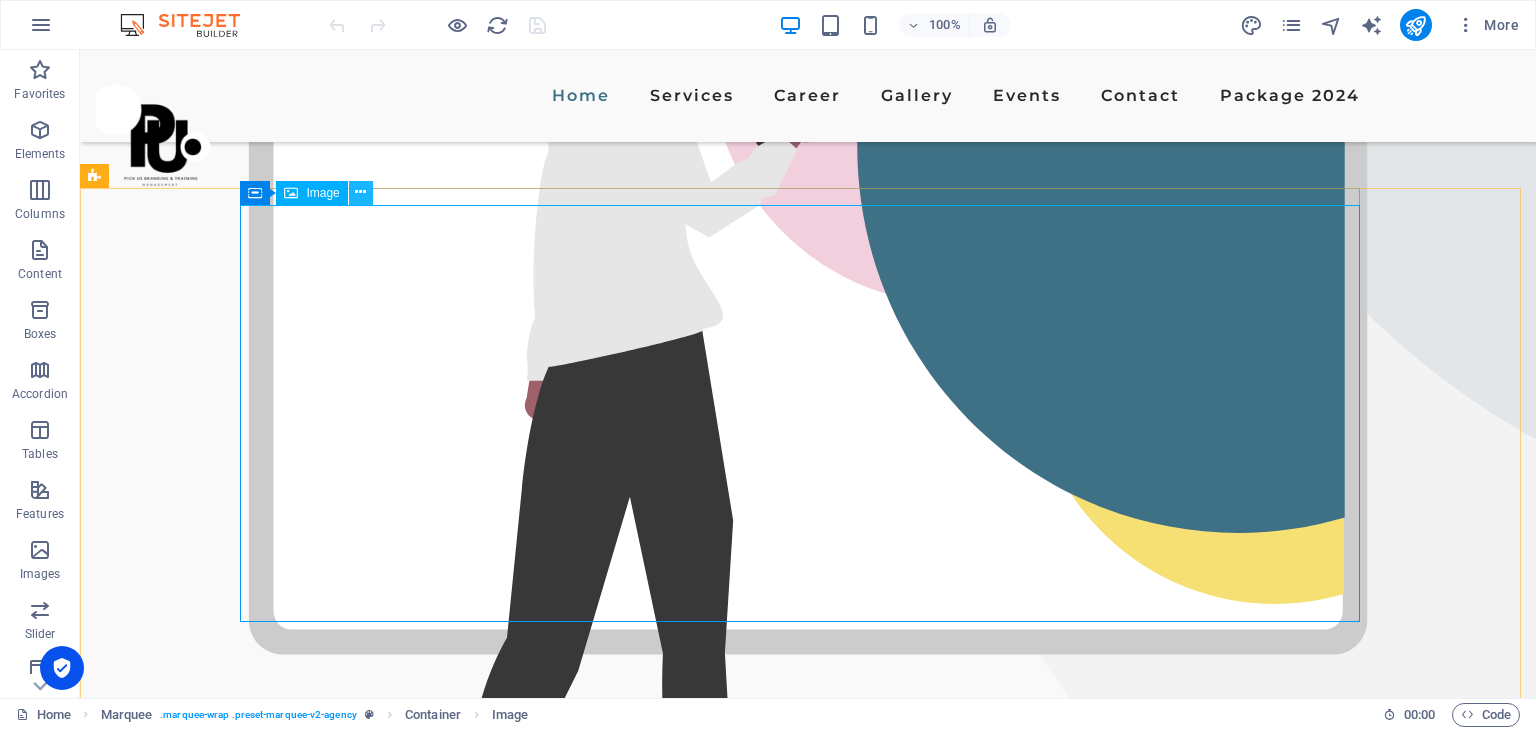 click at bounding box center (360, 192) 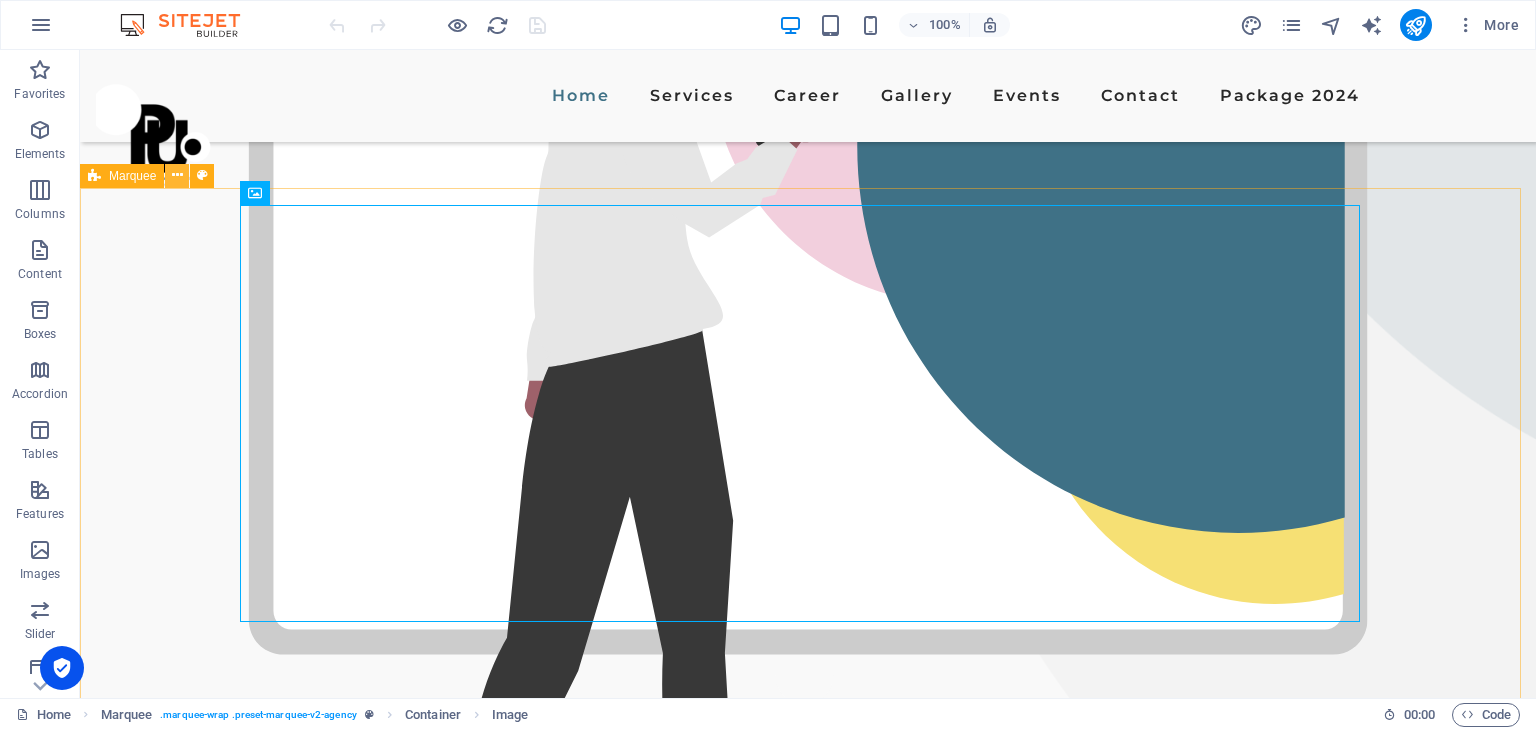 click at bounding box center [177, 176] 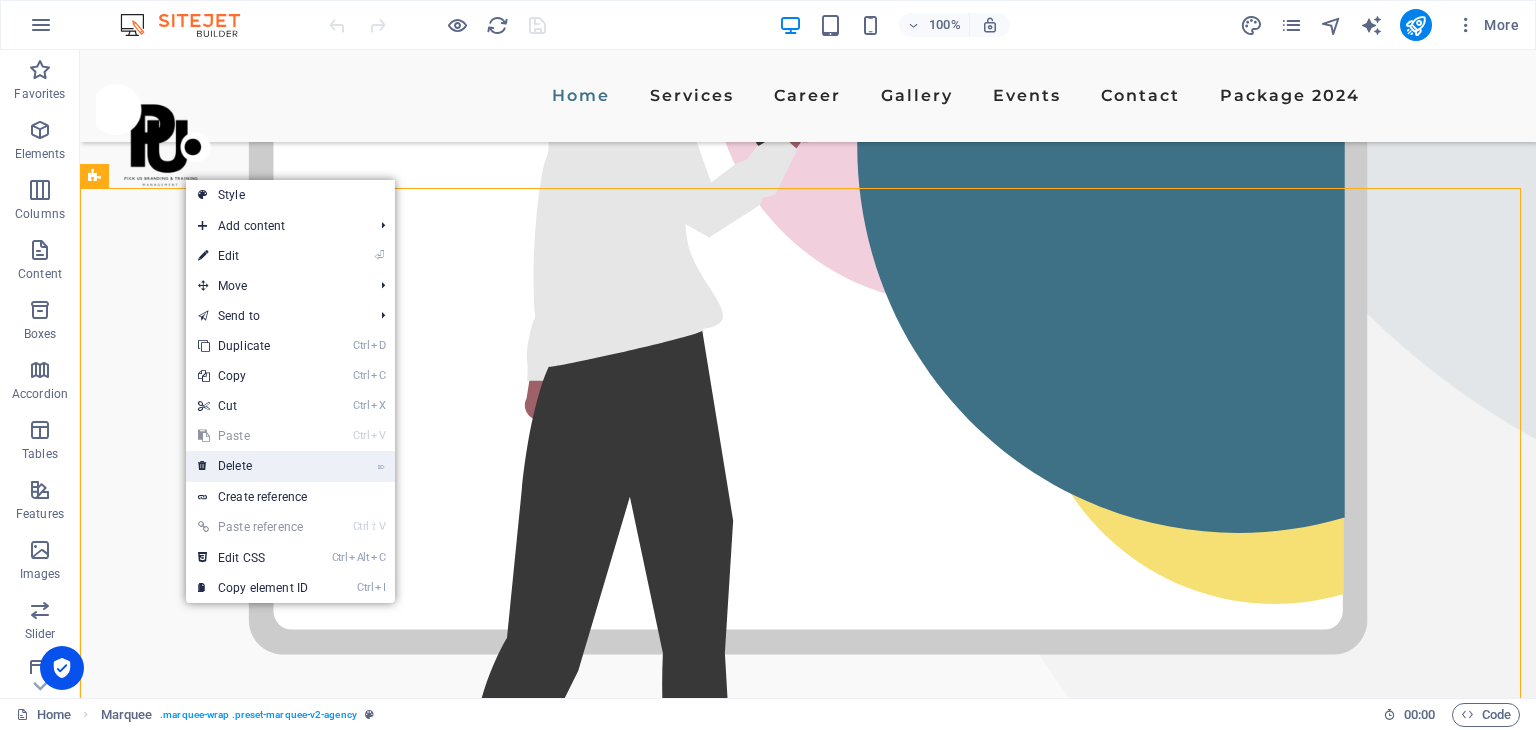 click on "⌦  Delete" at bounding box center [253, 466] 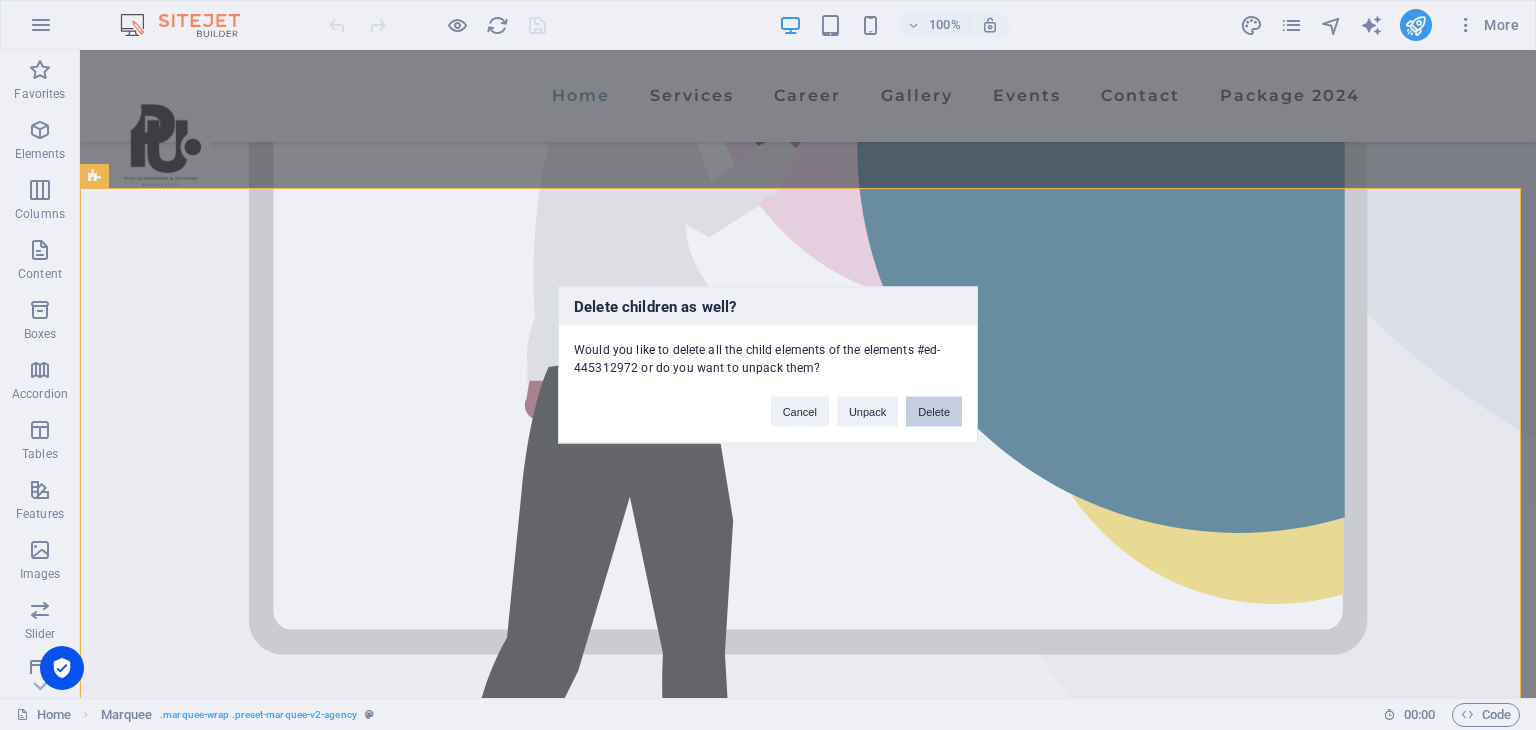 click on "Delete" at bounding box center (934, 412) 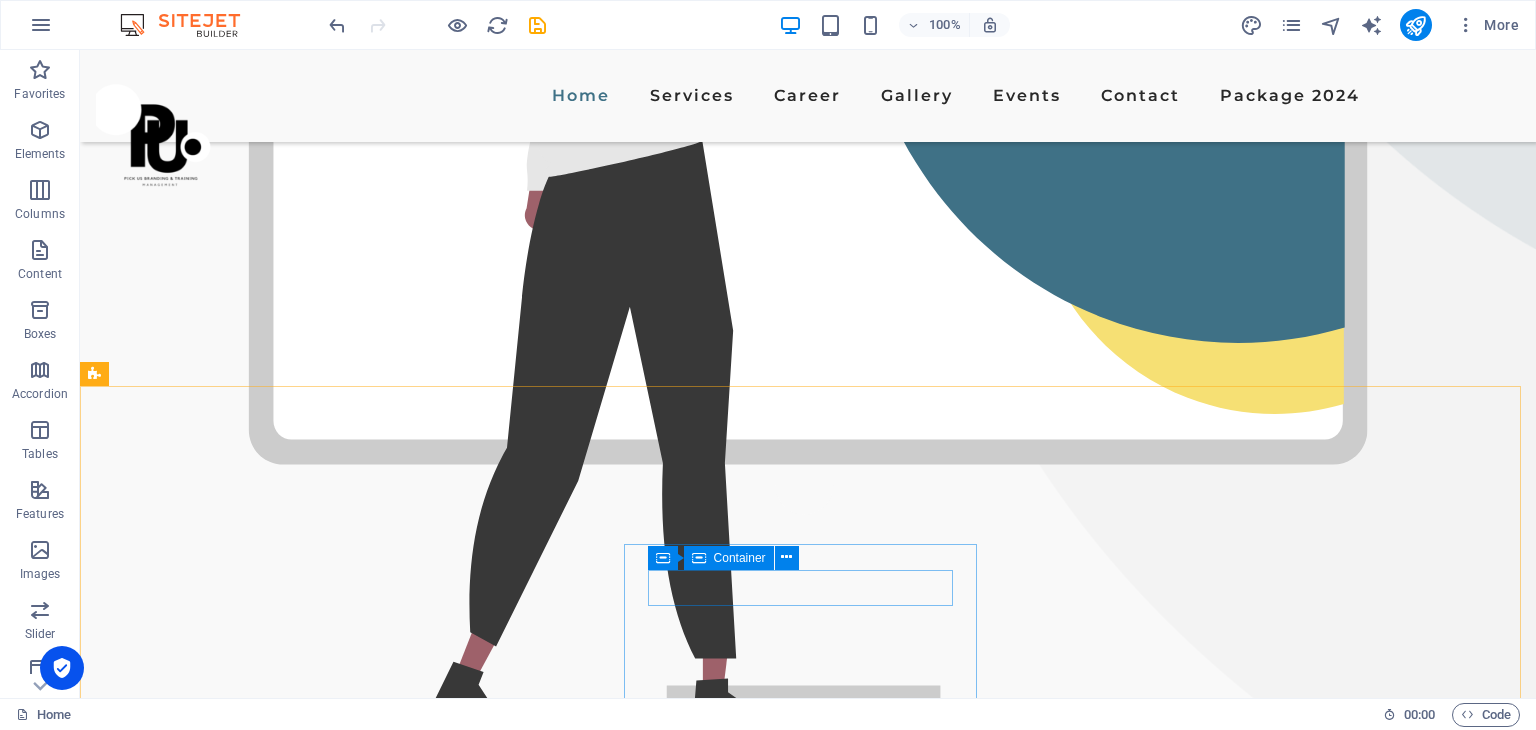 scroll, scrollTop: 832, scrollLeft: 0, axis: vertical 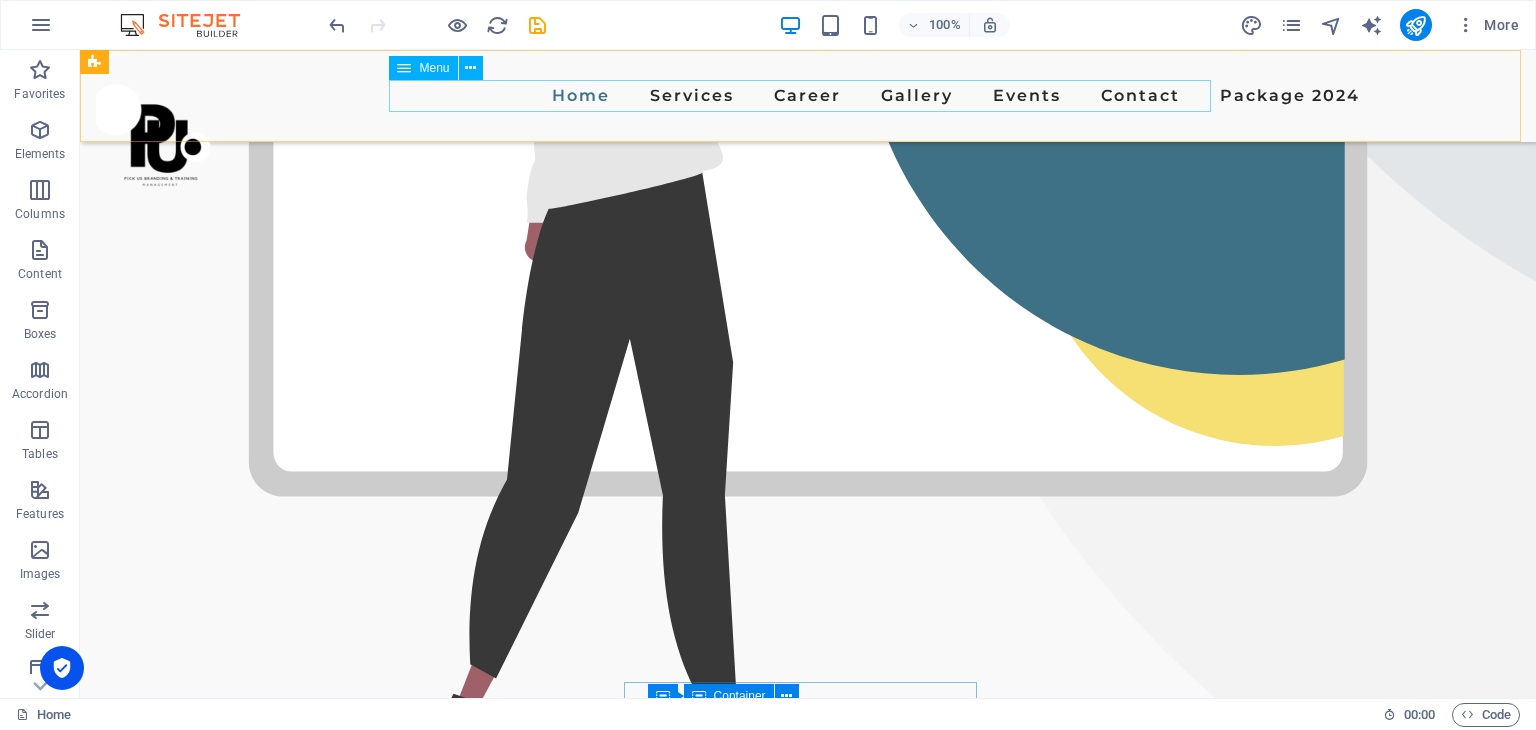 click on "Home Services Career Gallery Events Contact Package 2024" at bounding box center (808, 96) 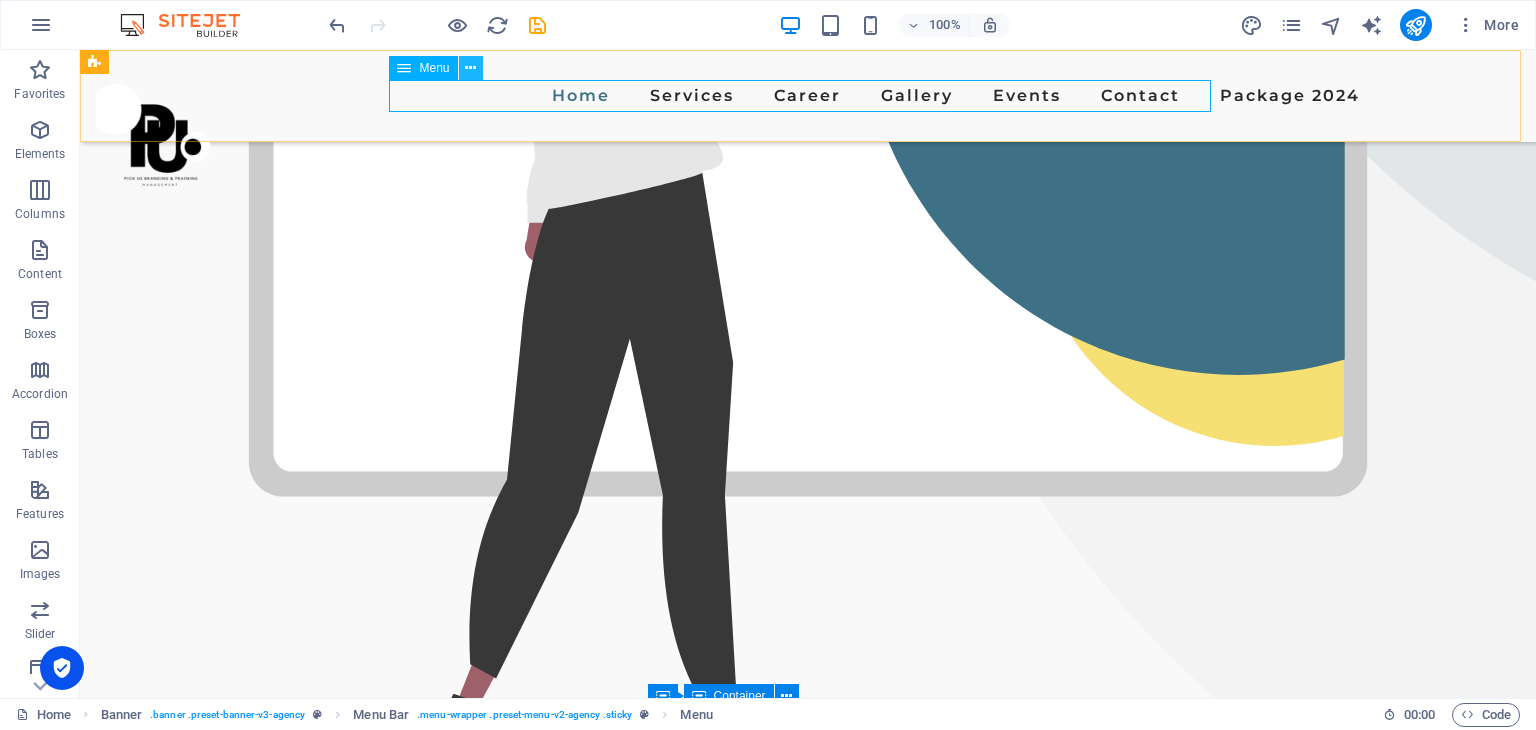 click at bounding box center (470, 68) 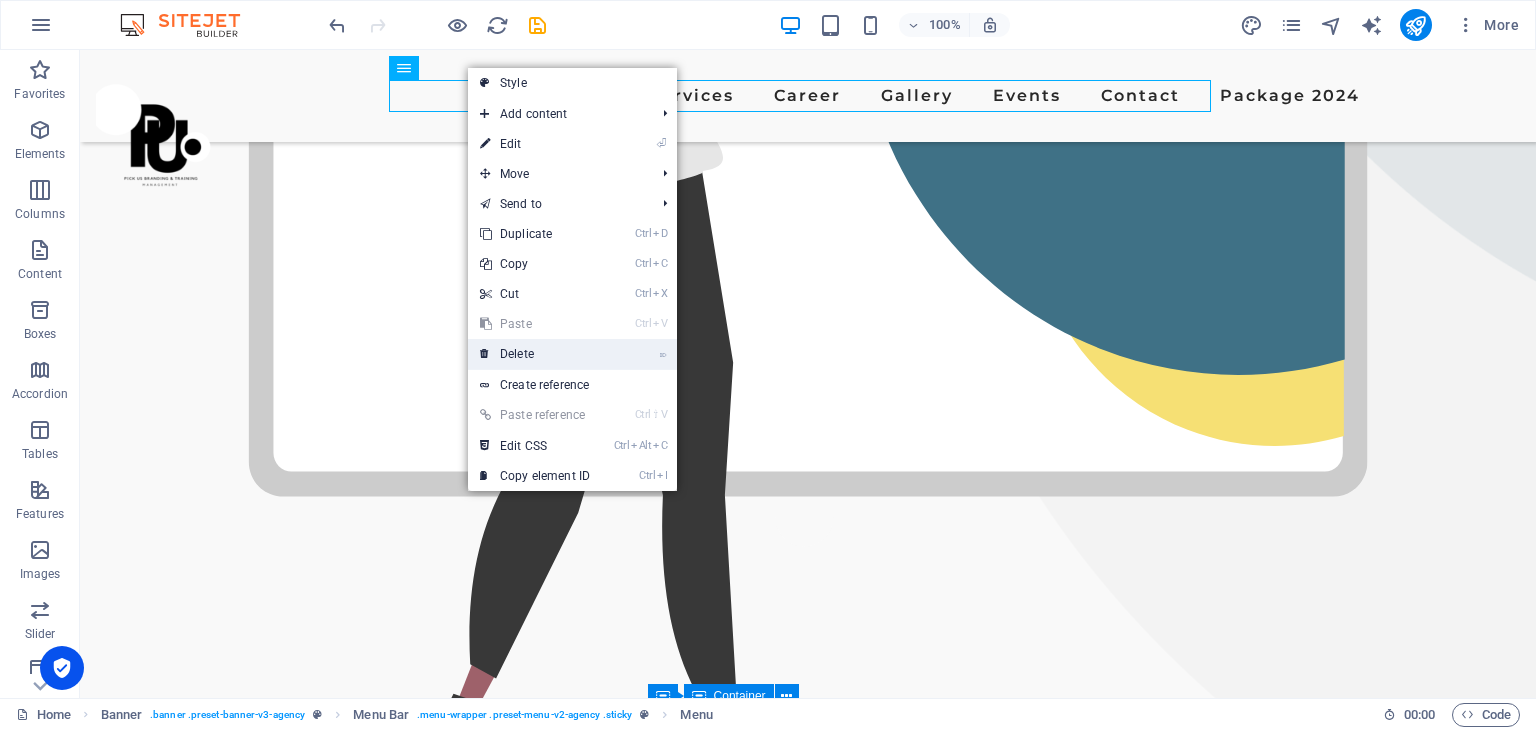 click on "⌦  Delete" at bounding box center [535, 354] 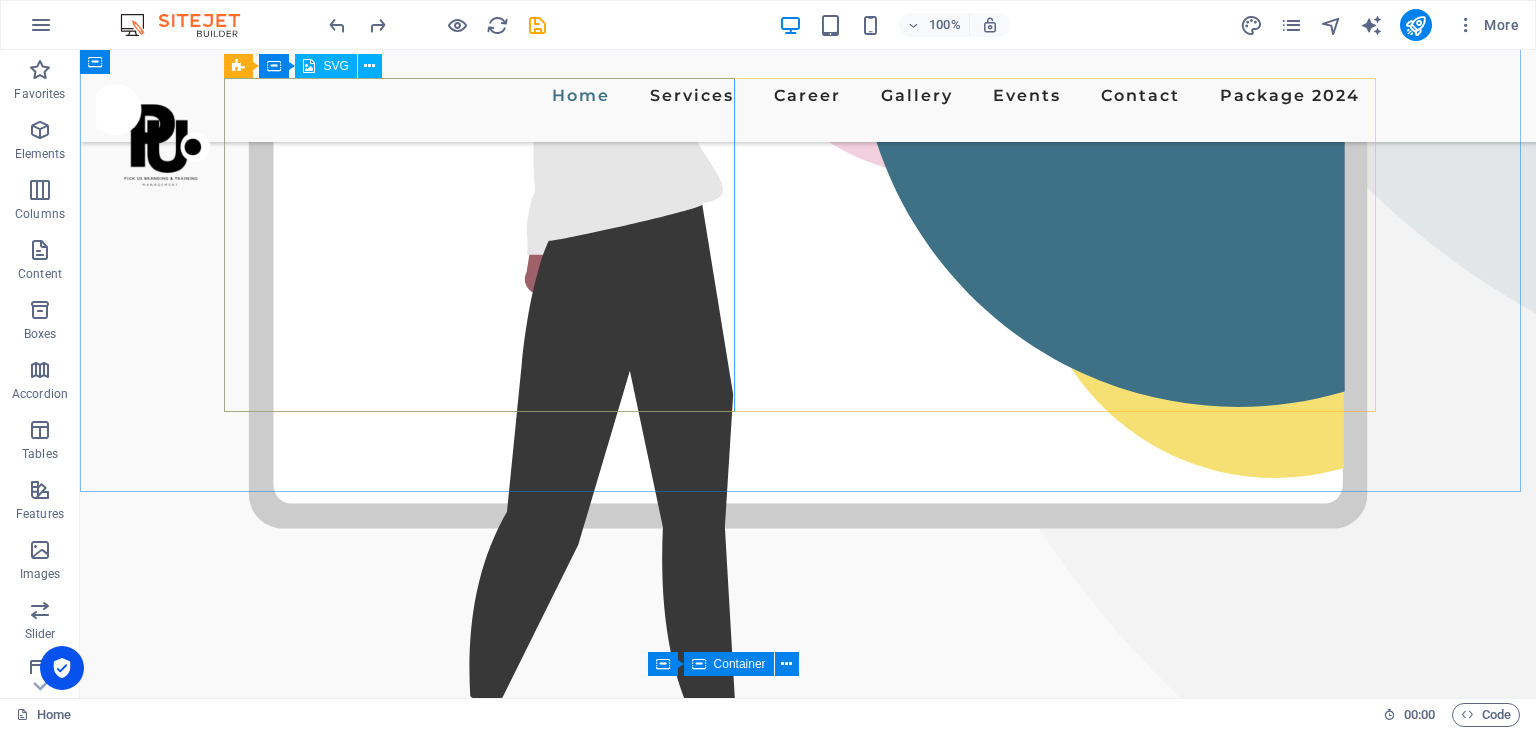 scroll, scrollTop: 832, scrollLeft: 0, axis: vertical 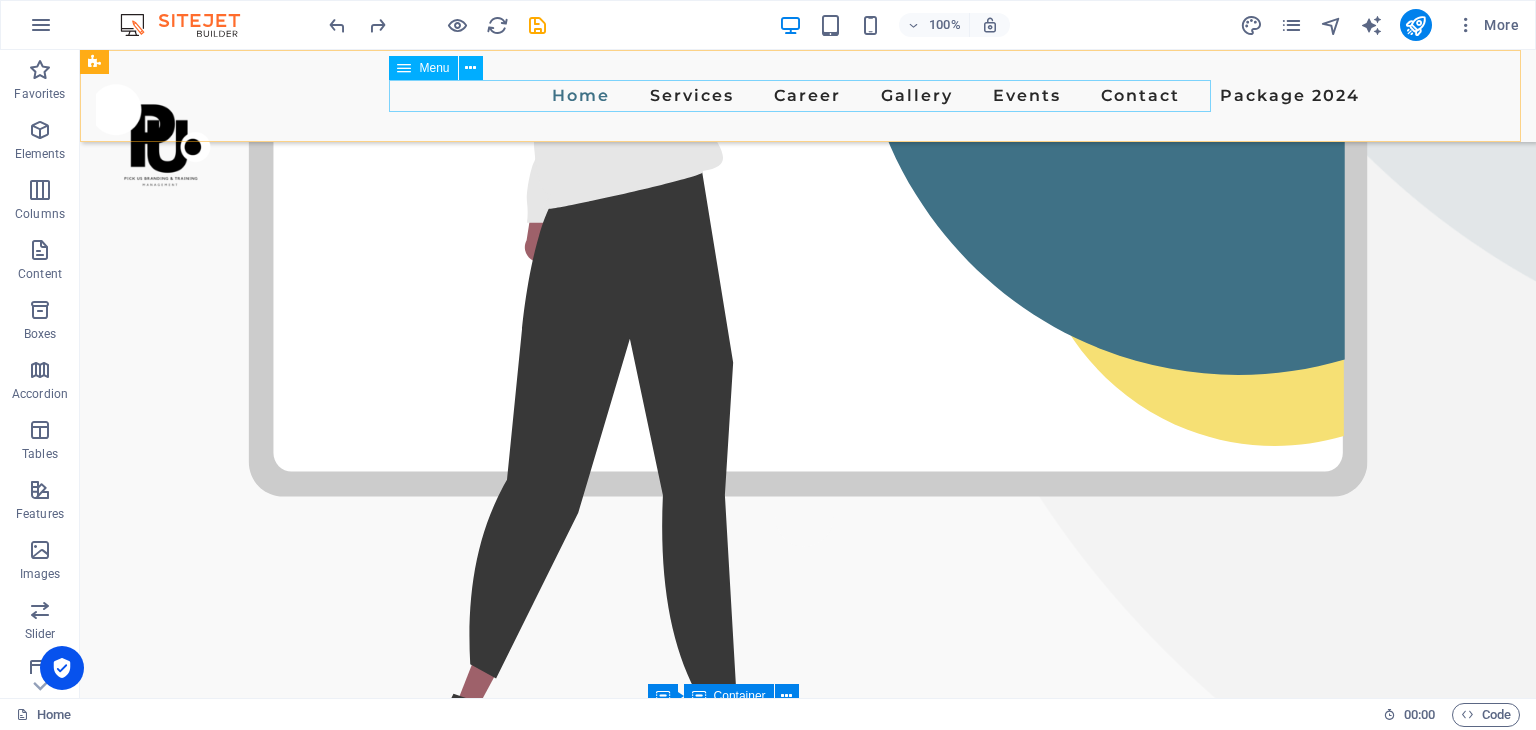 click on "Menu" at bounding box center (434, 68) 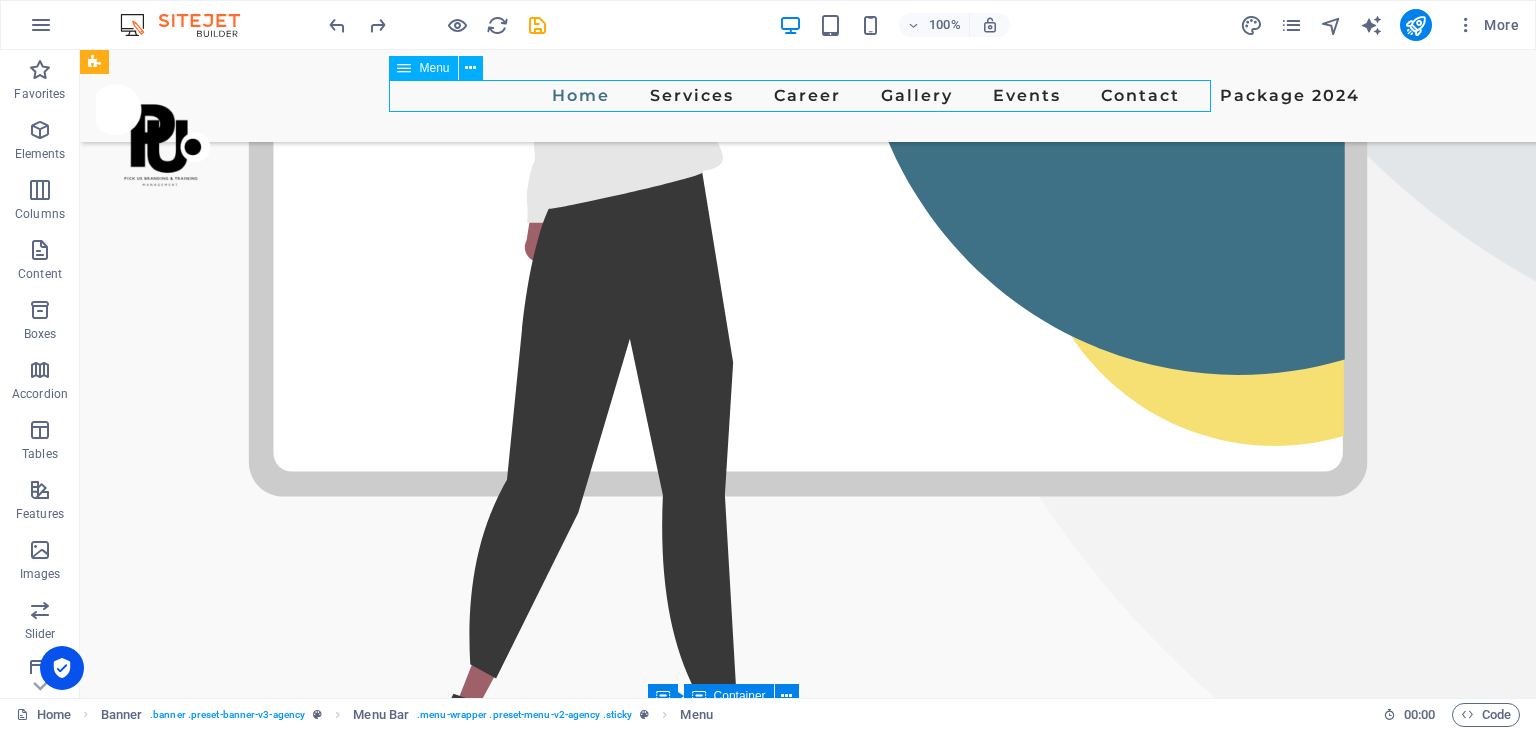 click at bounding box center [404, 68] 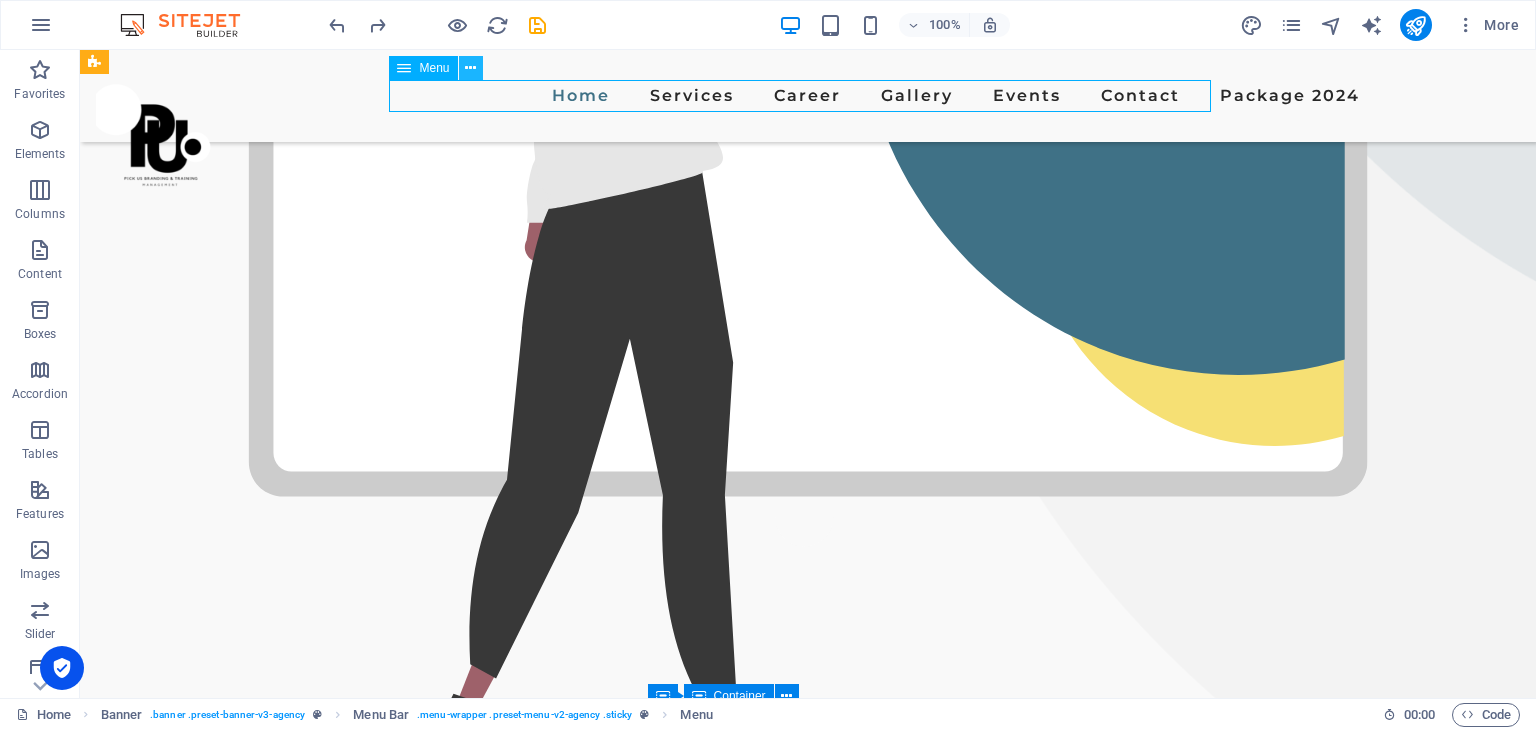 click at bounding box center (471, 68) 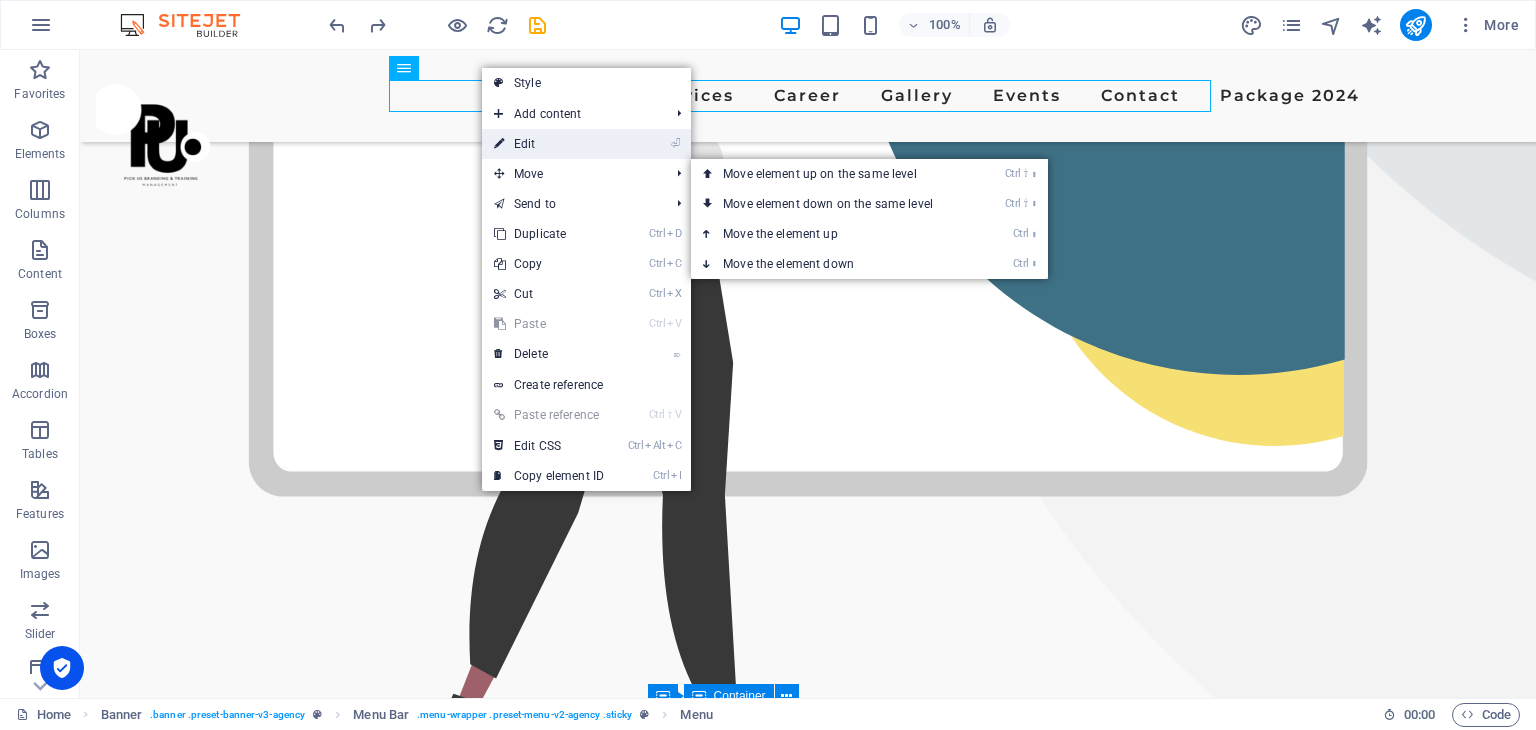 click on "⏎  Edit" at bounding box center (586, 144) 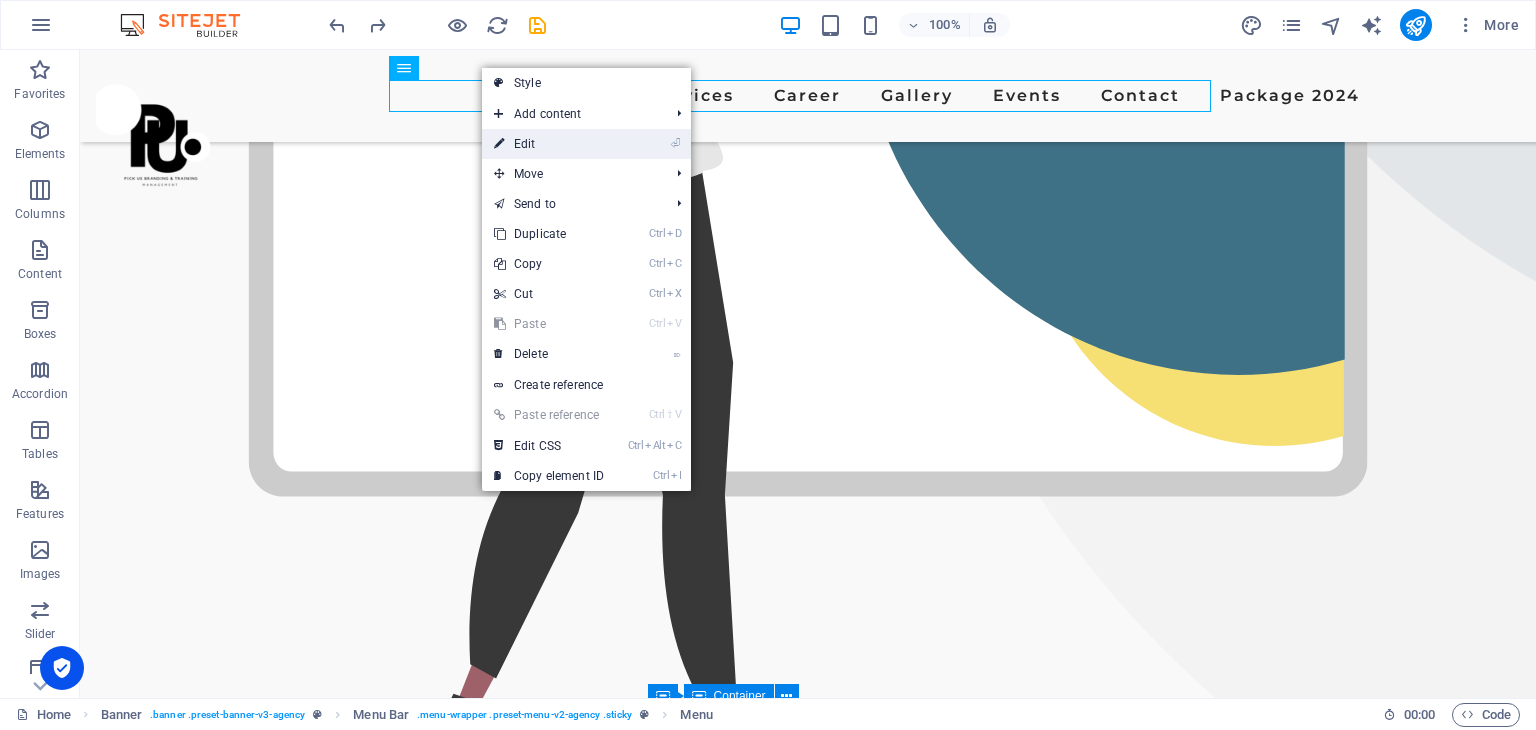 click on "⏎  Edit" at bounding box center (549, 144) 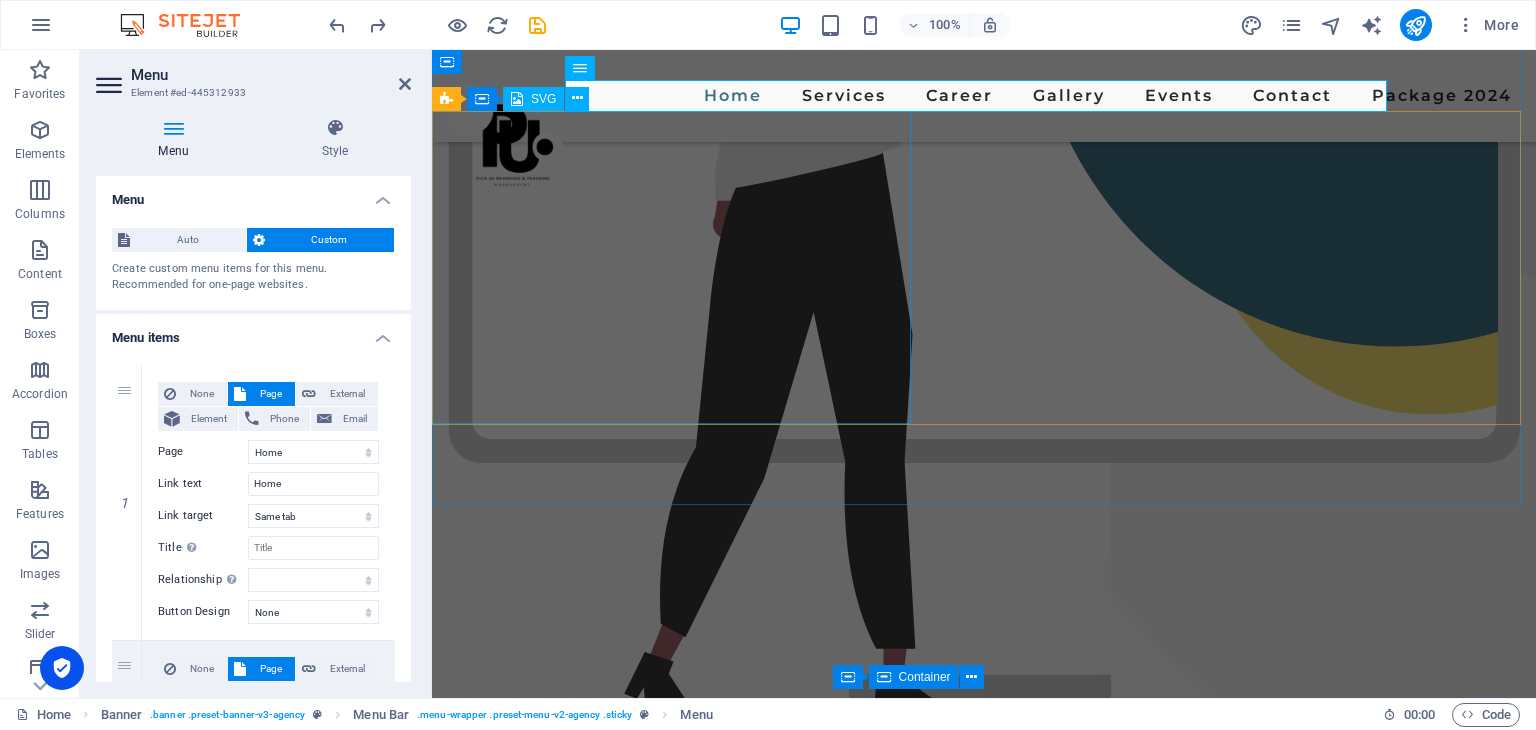 scroll, scrollTop: 804, scrollLeft: 0, axis: vertical 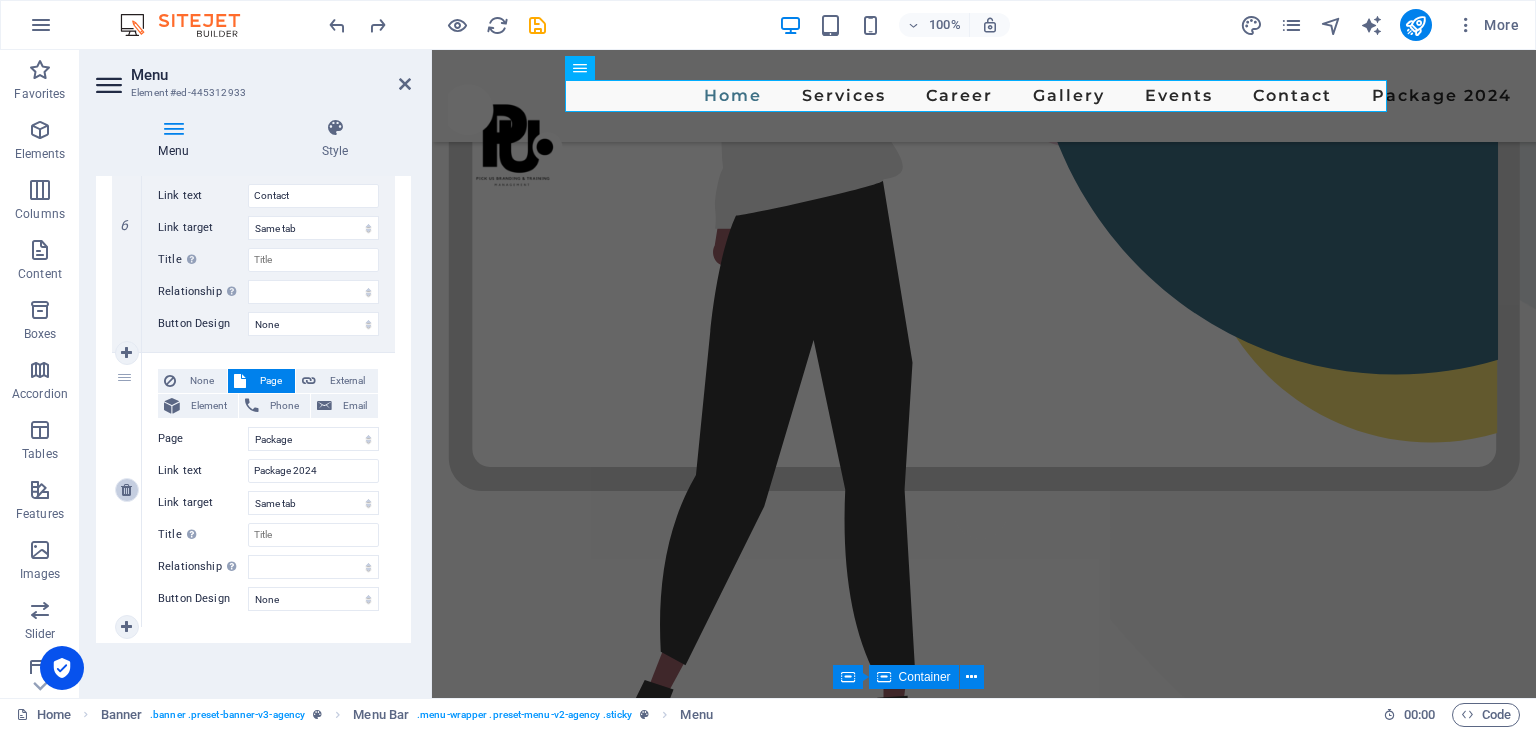click at bounding box center [126, 490] 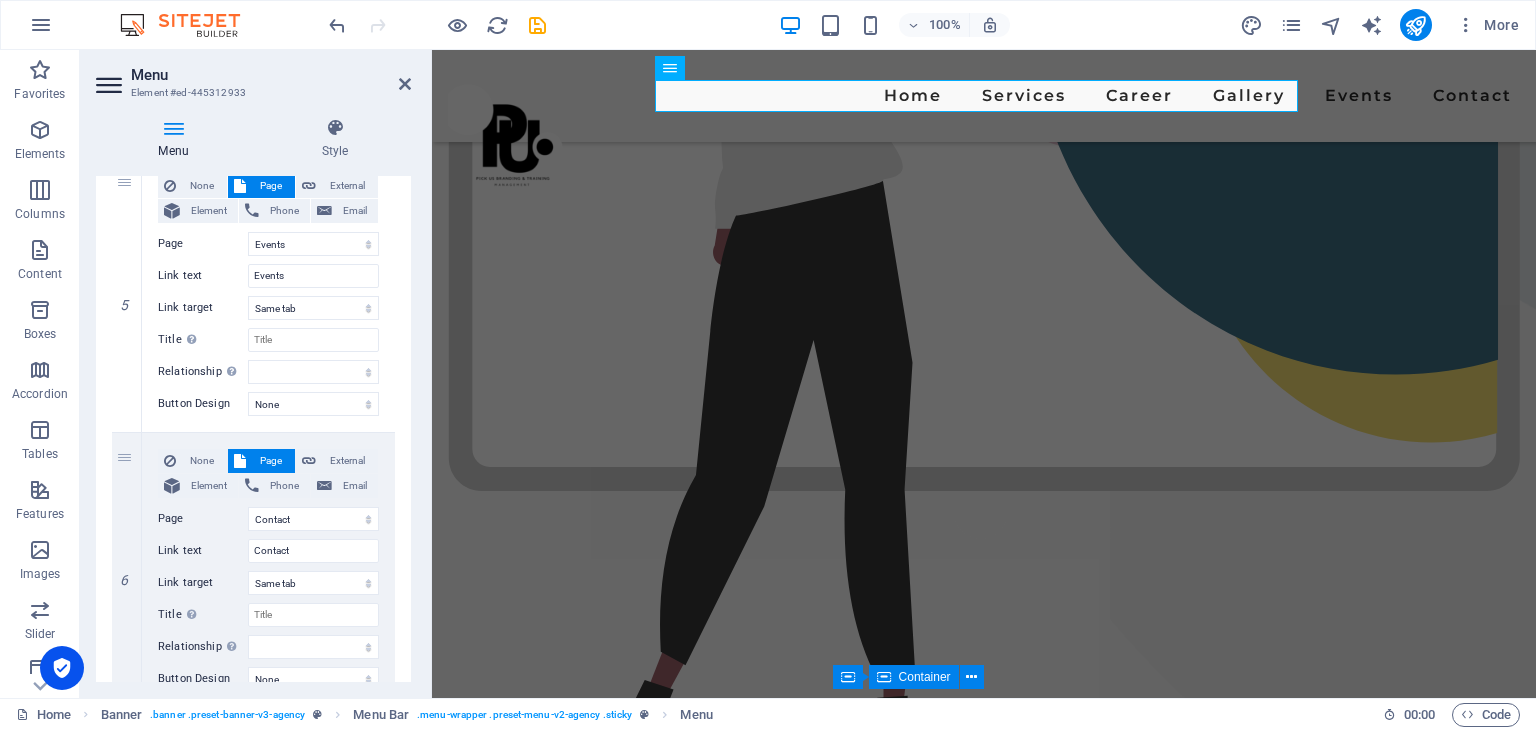 scroll, scrollTop: 1388, scrollLeft: 0, axis: vertical 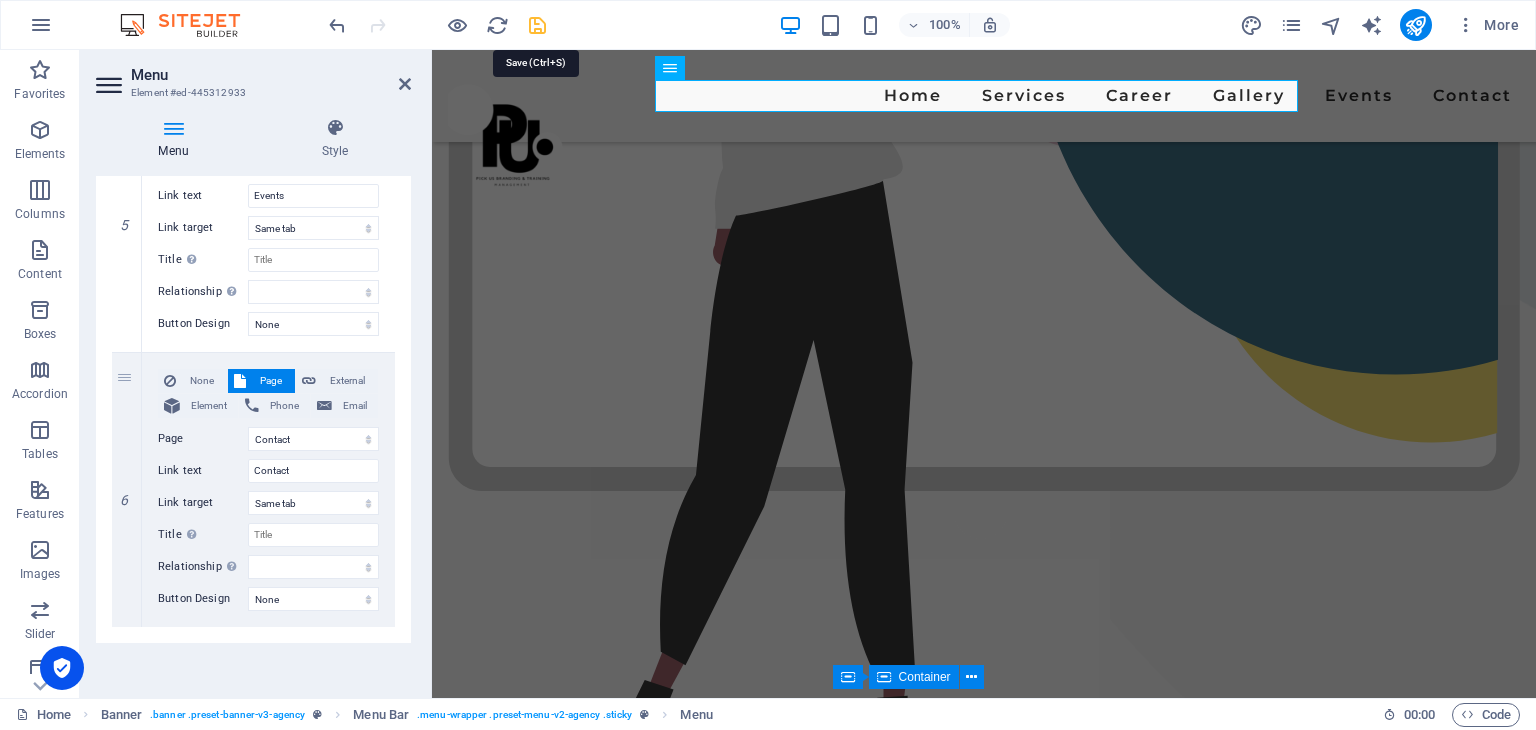 click at bounding box center (537, 25) 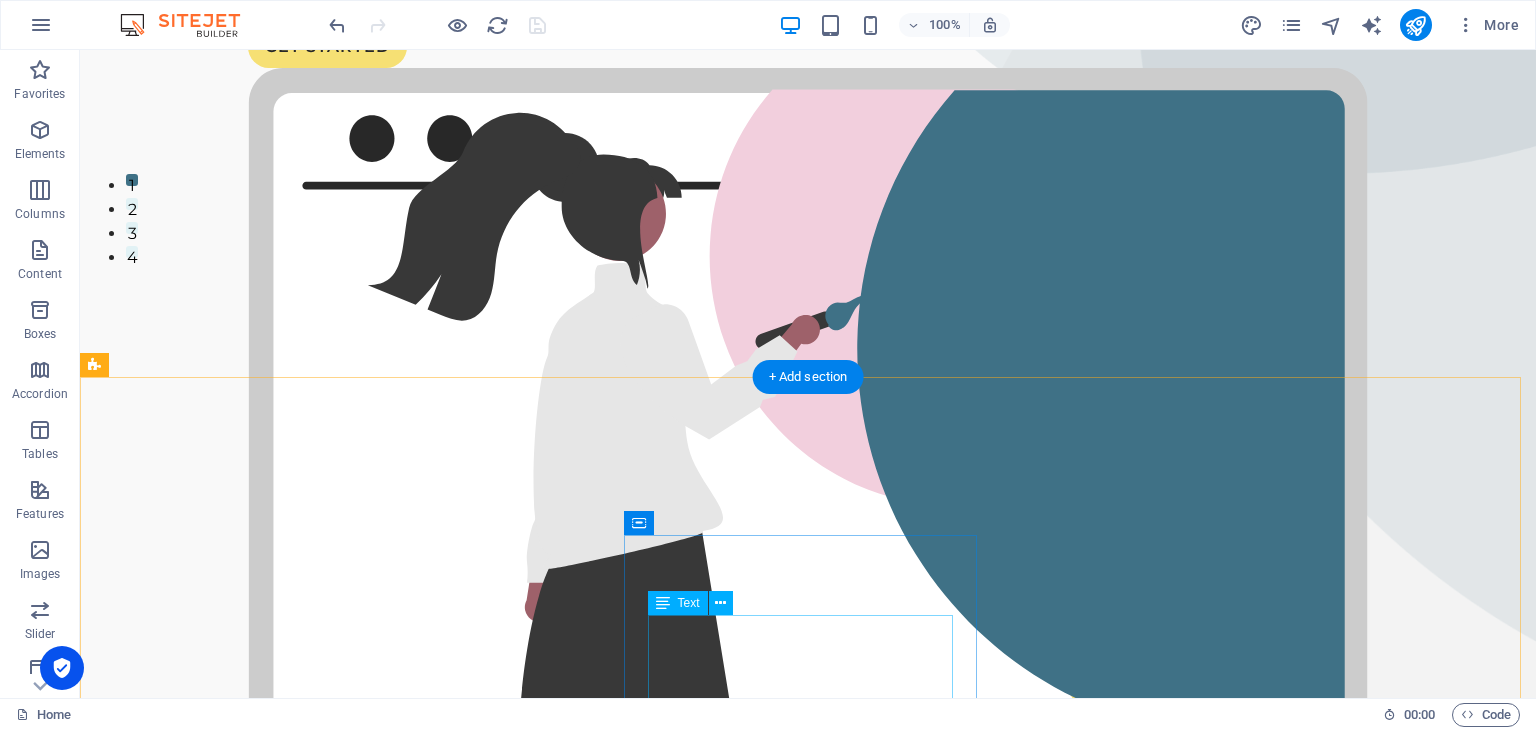scroll, scrollTop: 0, scrollLeft: 0, axis: both 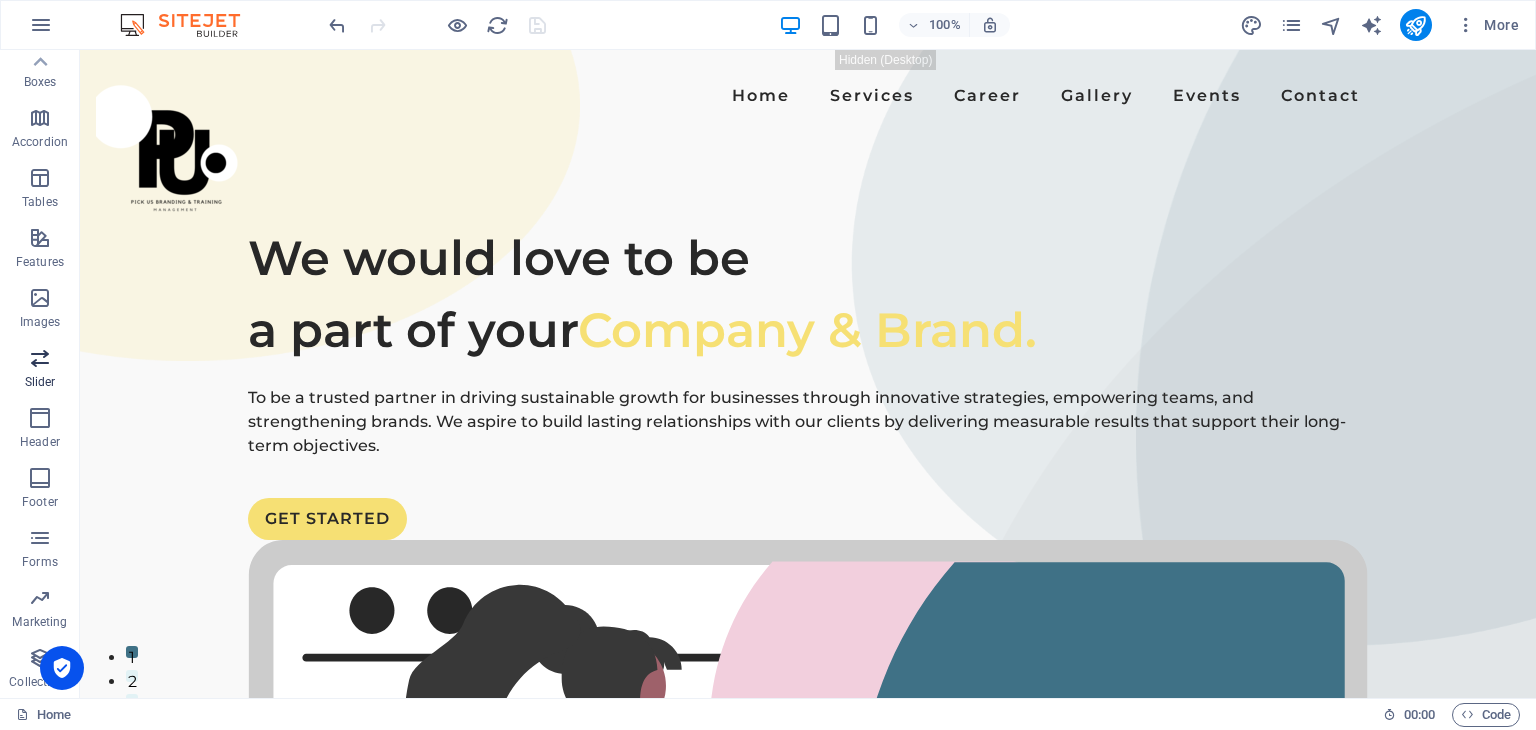 click on "Slider" at bounding box center (40, 382) 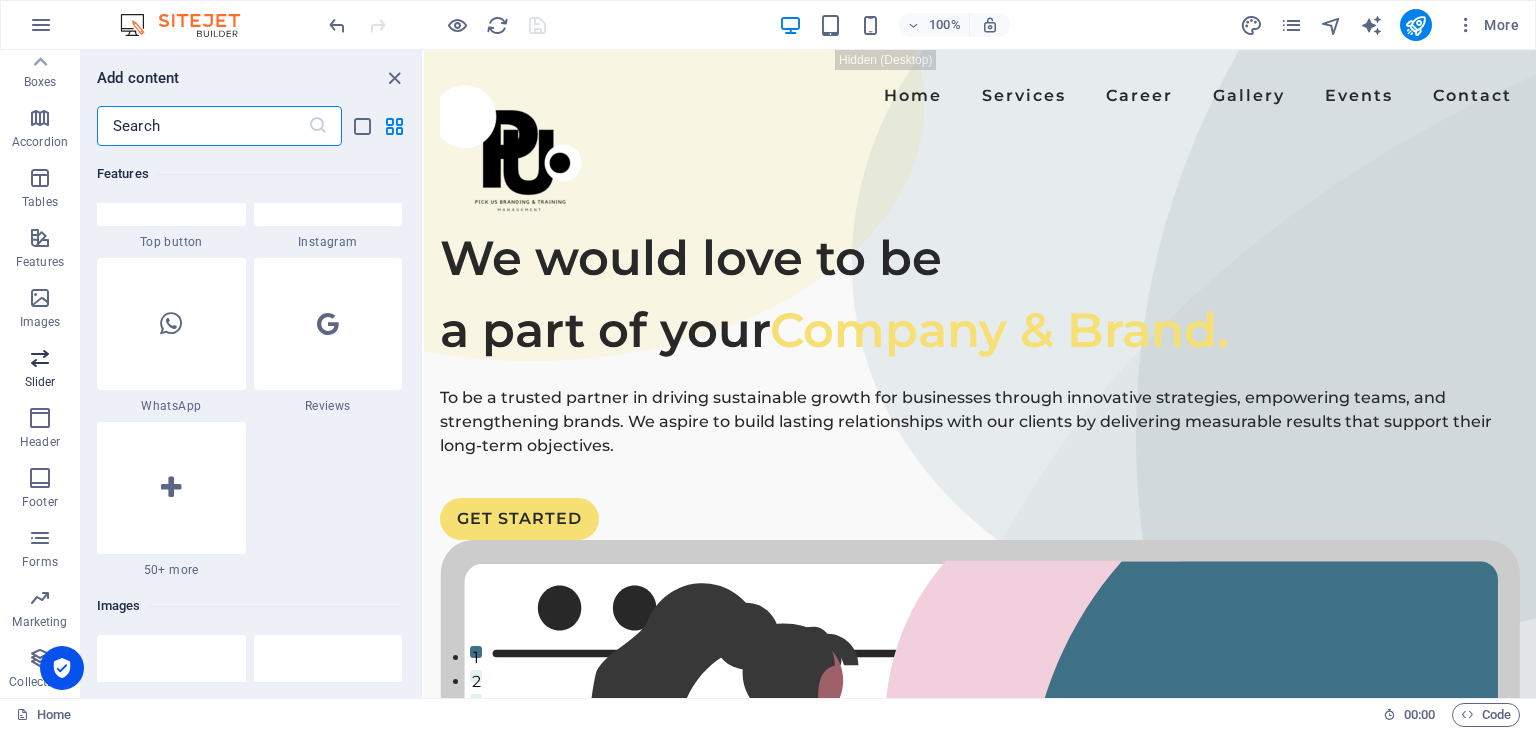 scroll, scrollTop: 11172, scrollLeft: 0, axis: vertical 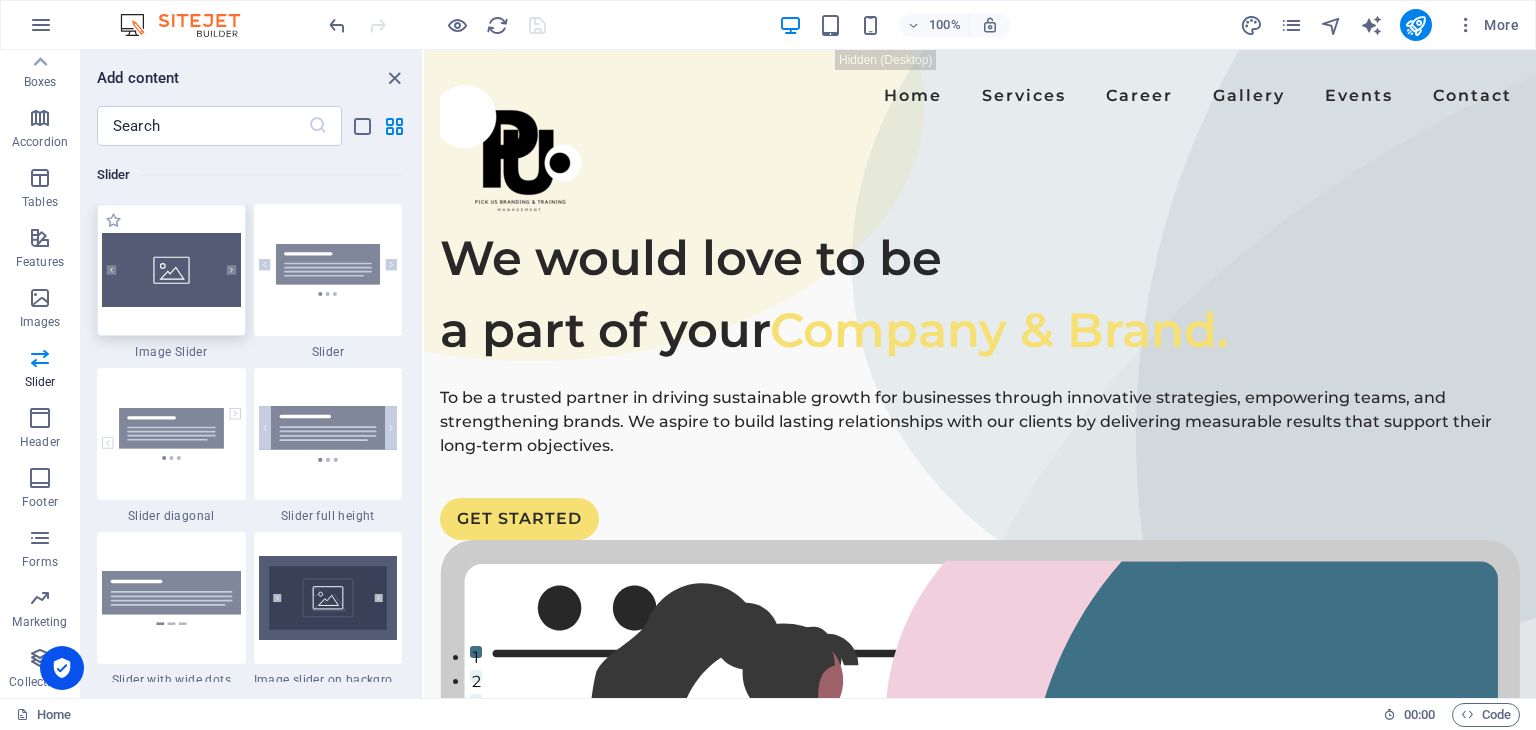 click at bounding box center (171, 270) 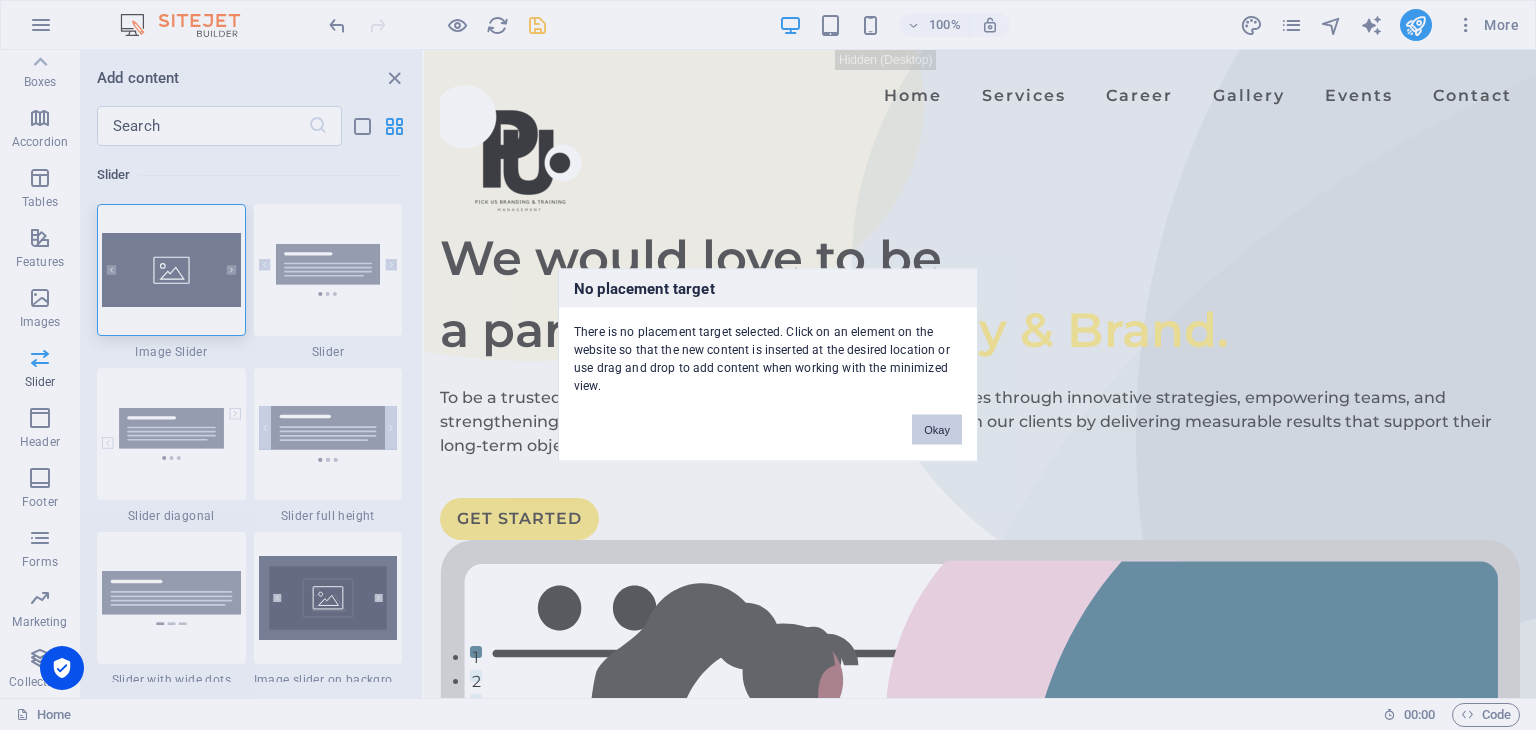 click on "Okay" at bounding box center [937, 430] 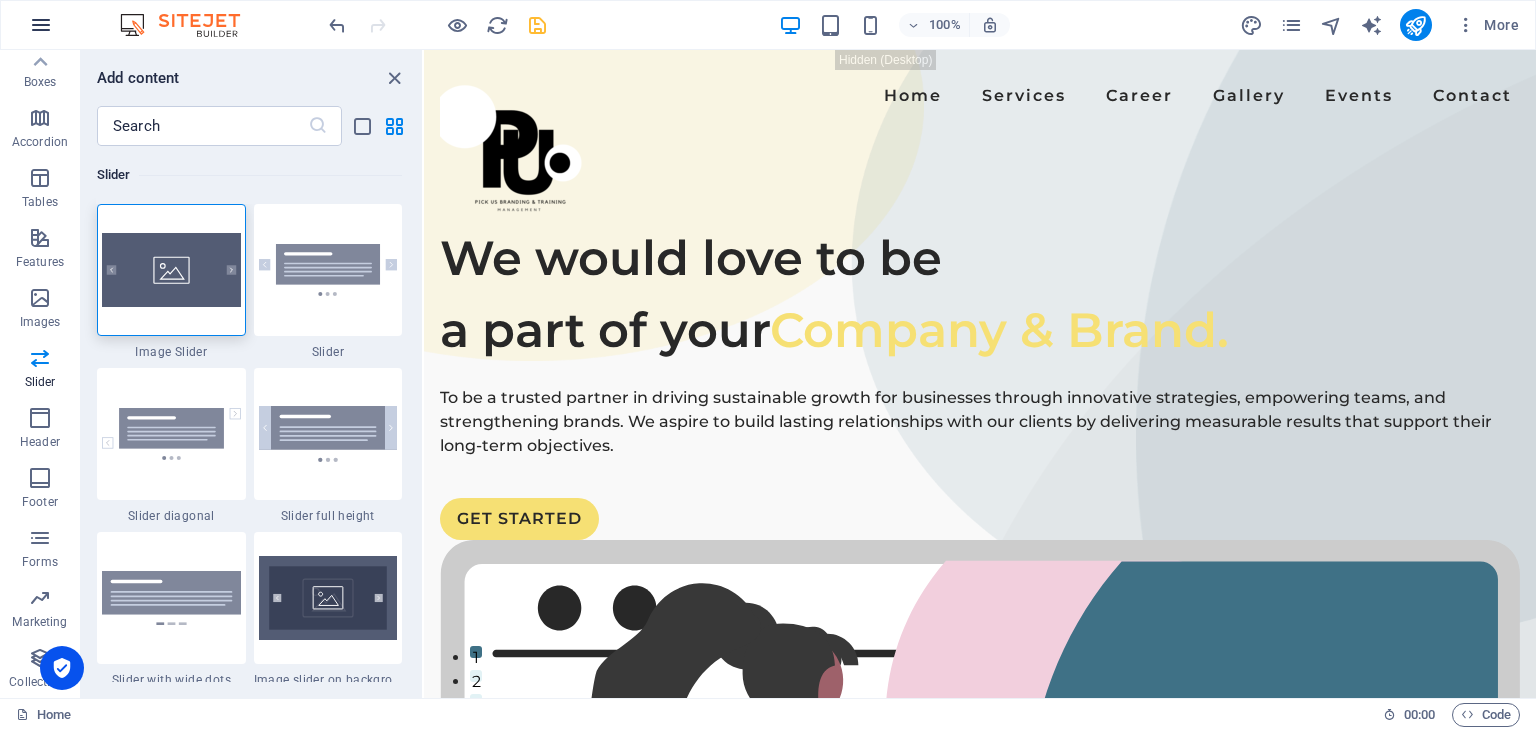 click at bounding box center [41, 25] 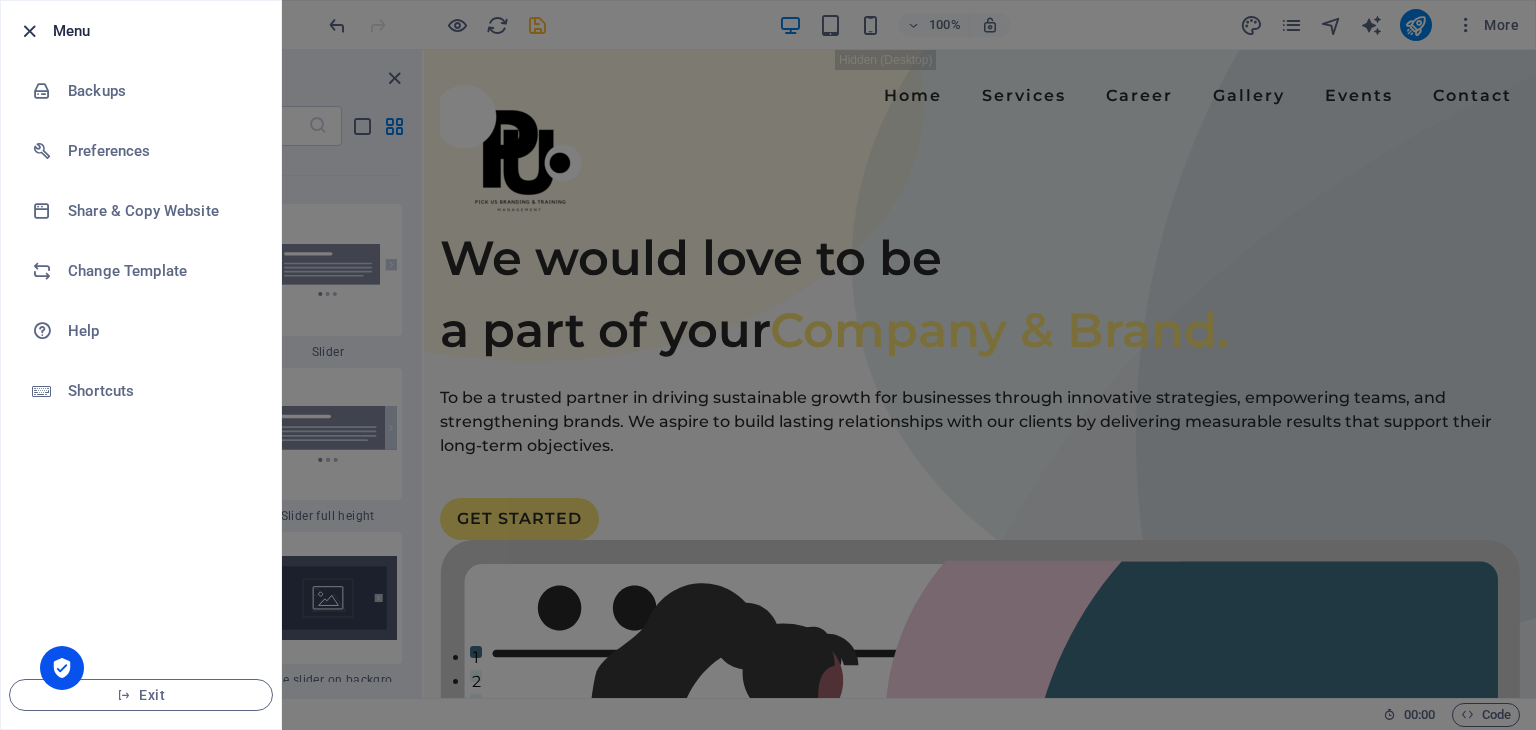 click at bounding box center (29, 31) 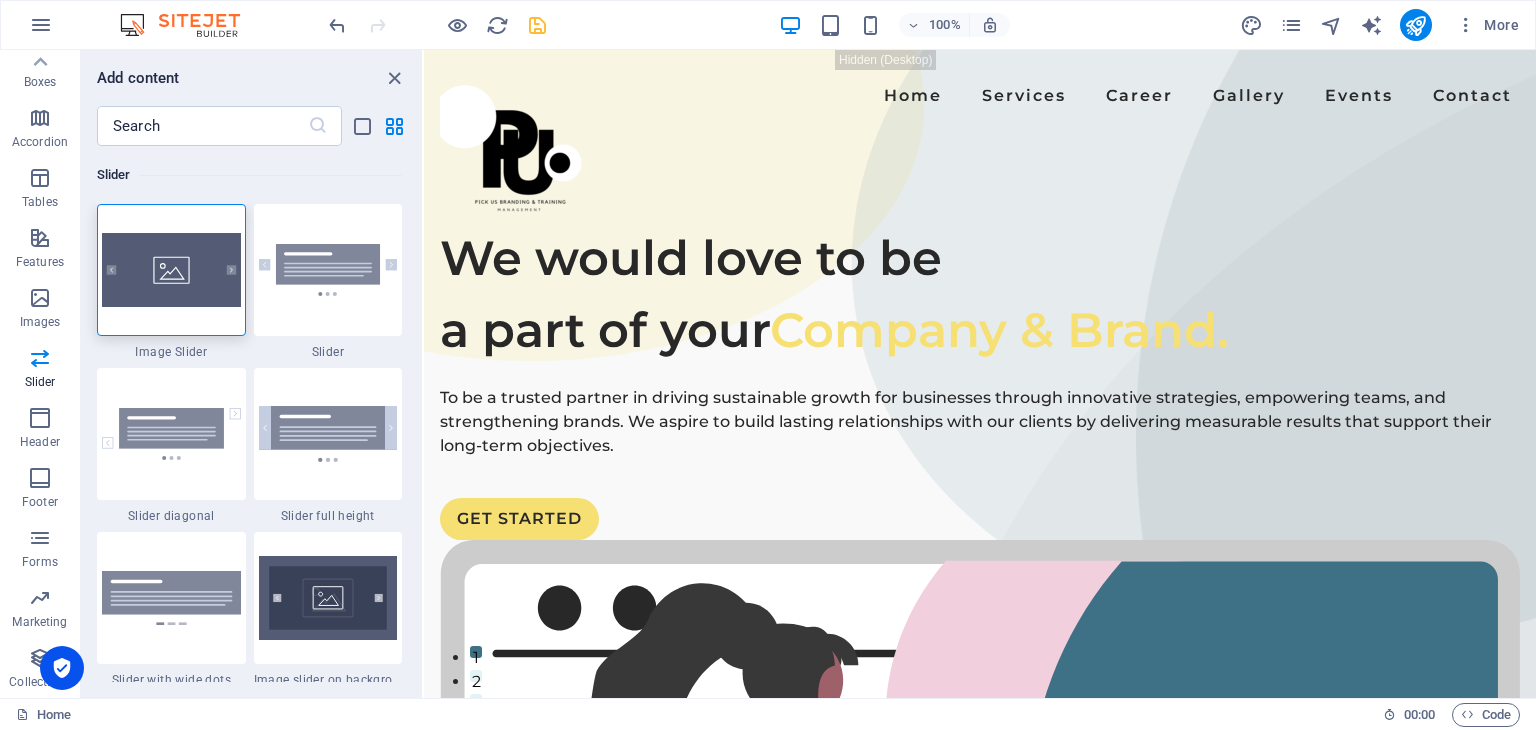 click at bounding box center (41, 25) 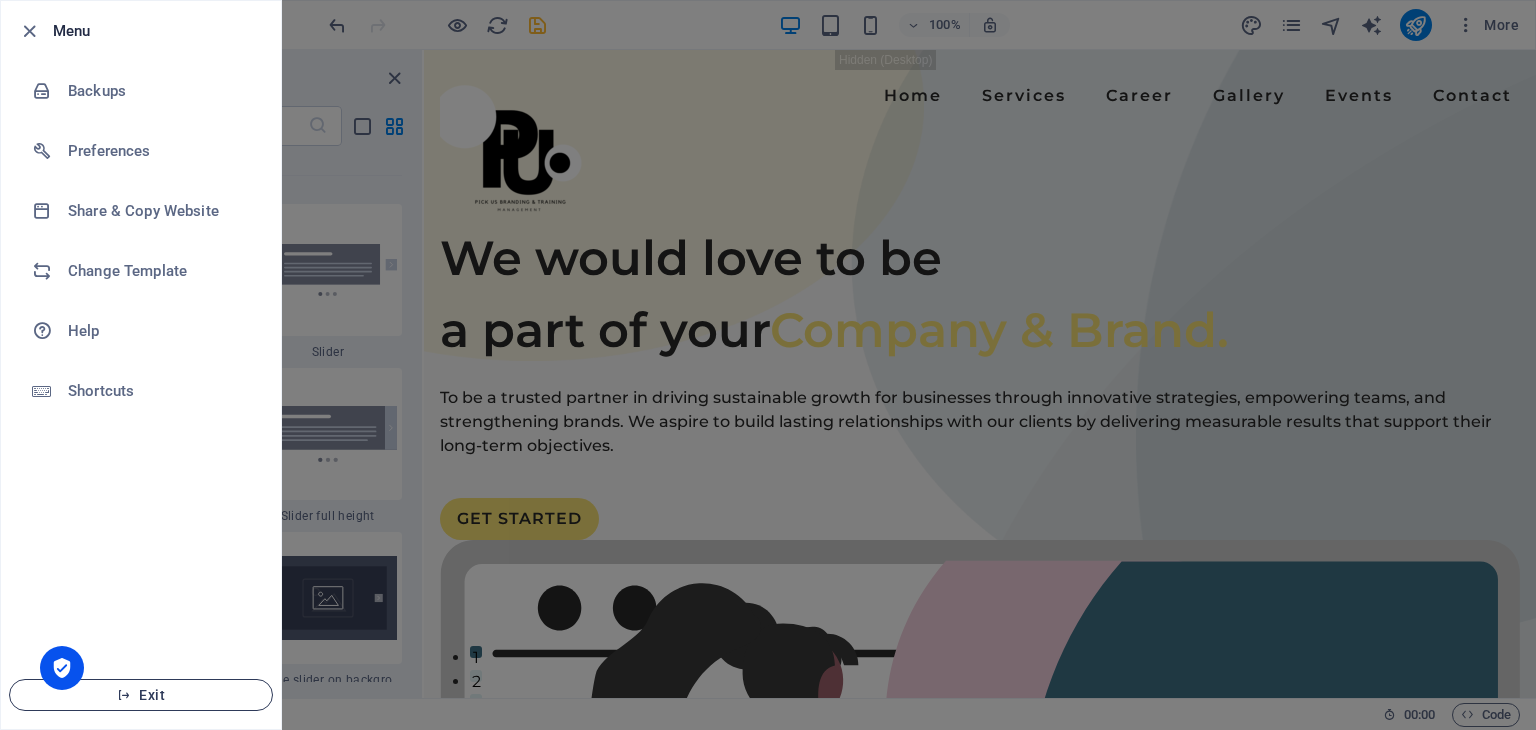 click on "Exit" at bounding box center [141, 695] 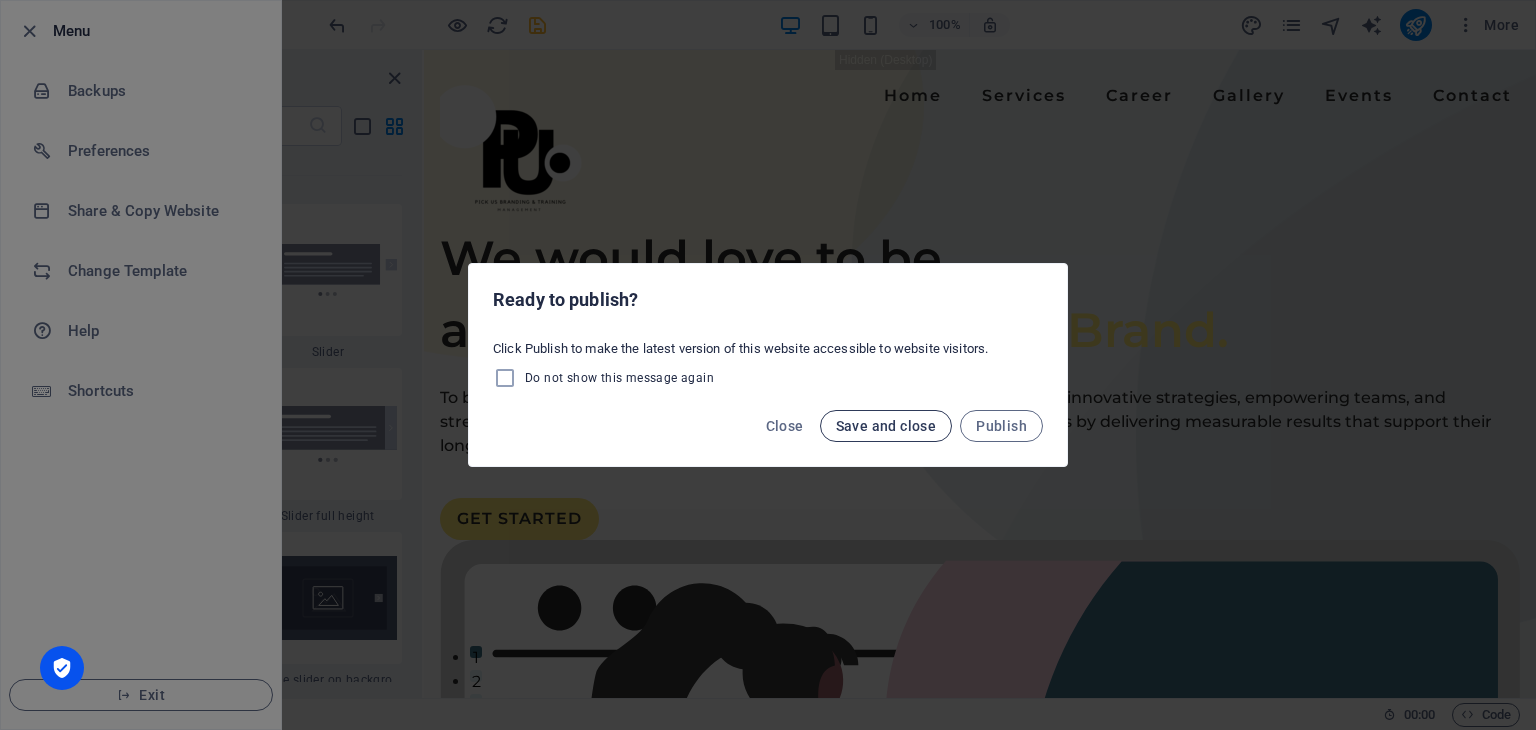 click on "Save and close" at bounding box center [886, 426] 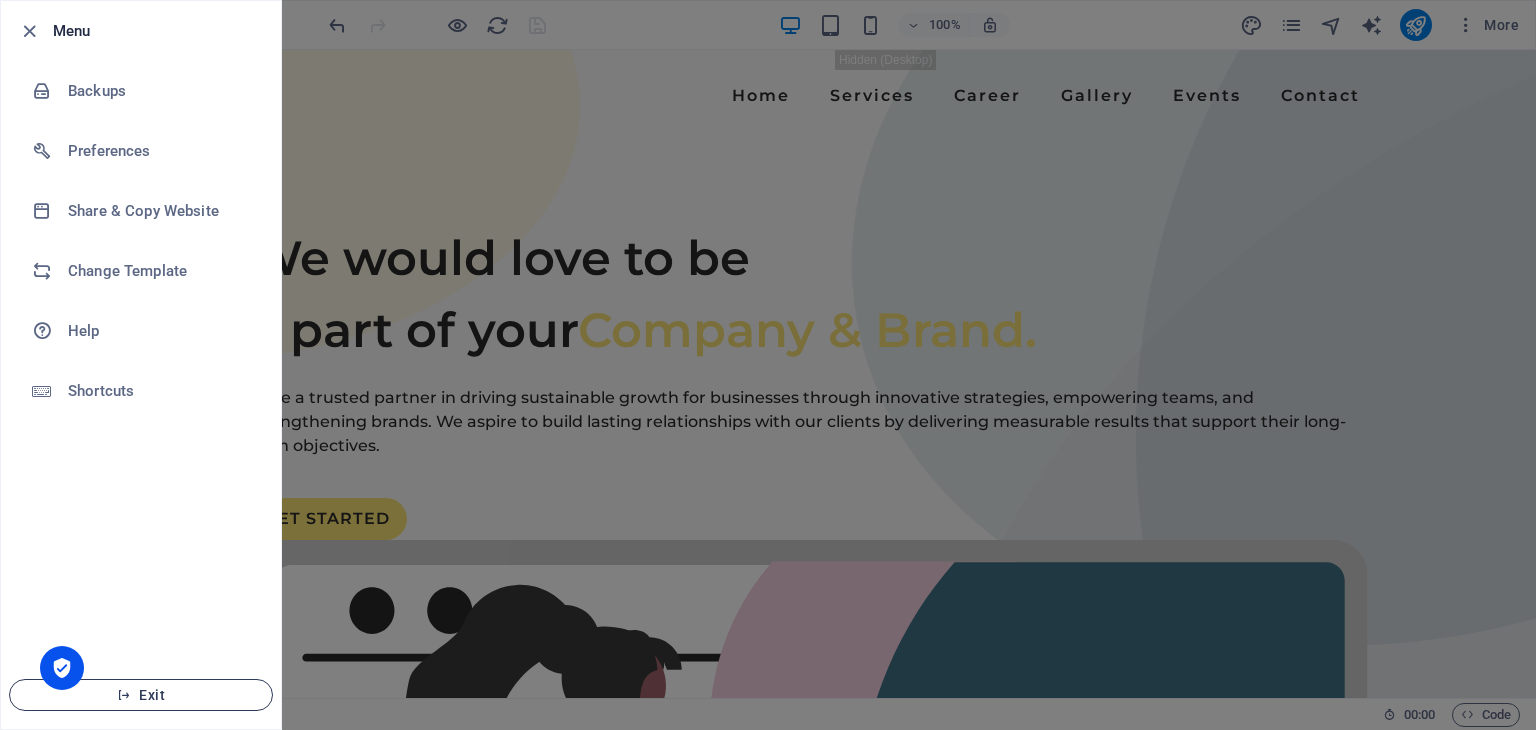 click on "Exit" at bounding box center (141, 695) 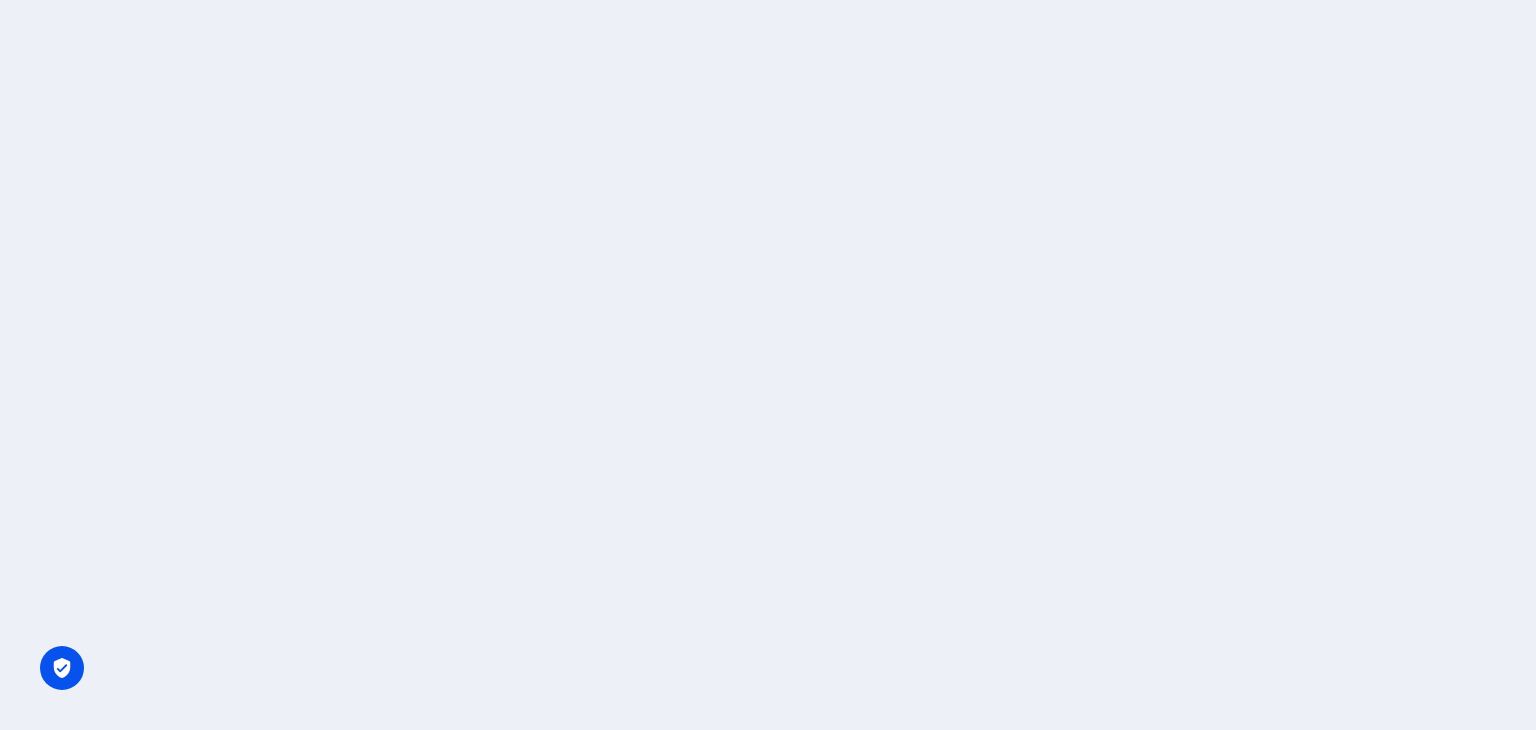 scroll, scrollTop: 0, scrollLeft: 0, axis: both 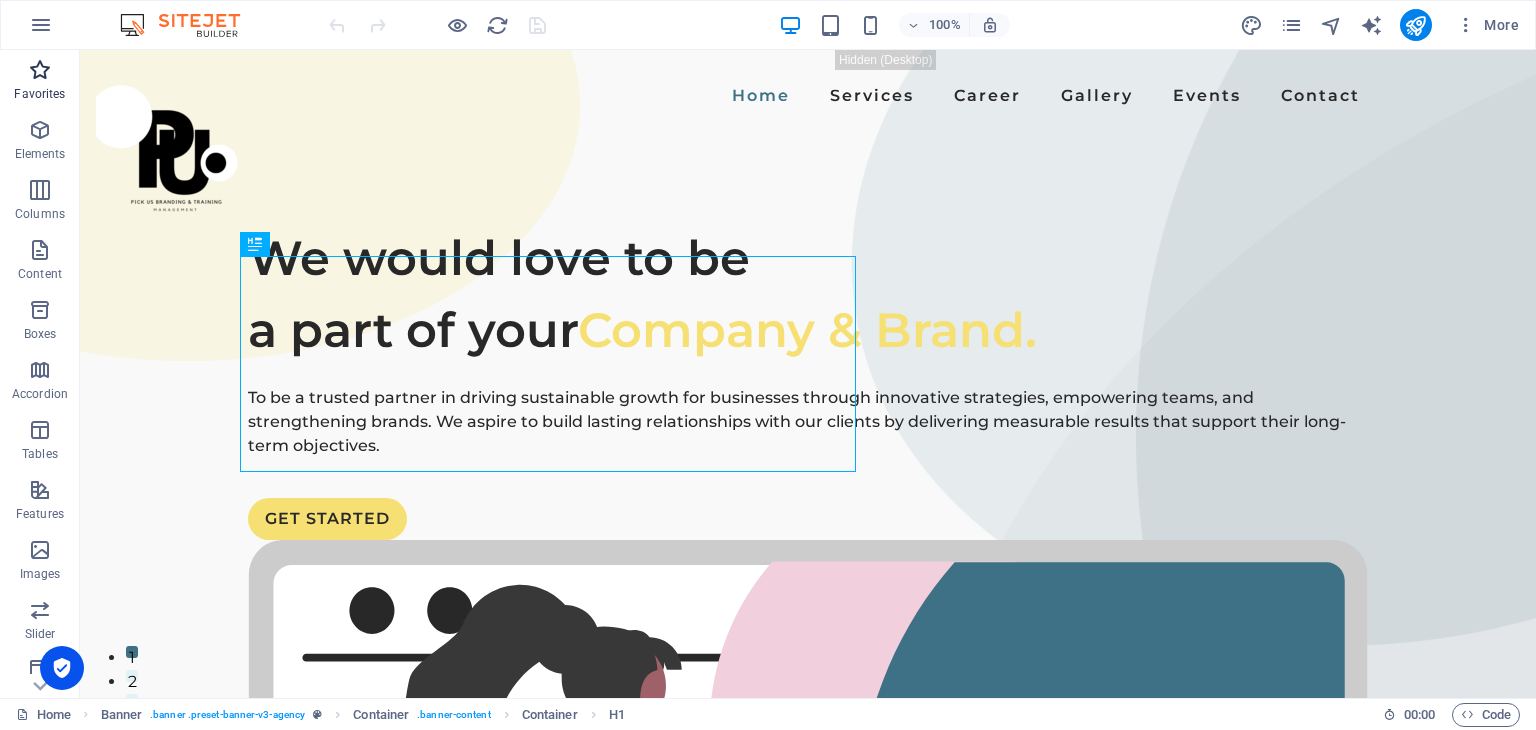click on "Favorites" at bounding box center (39, 94) 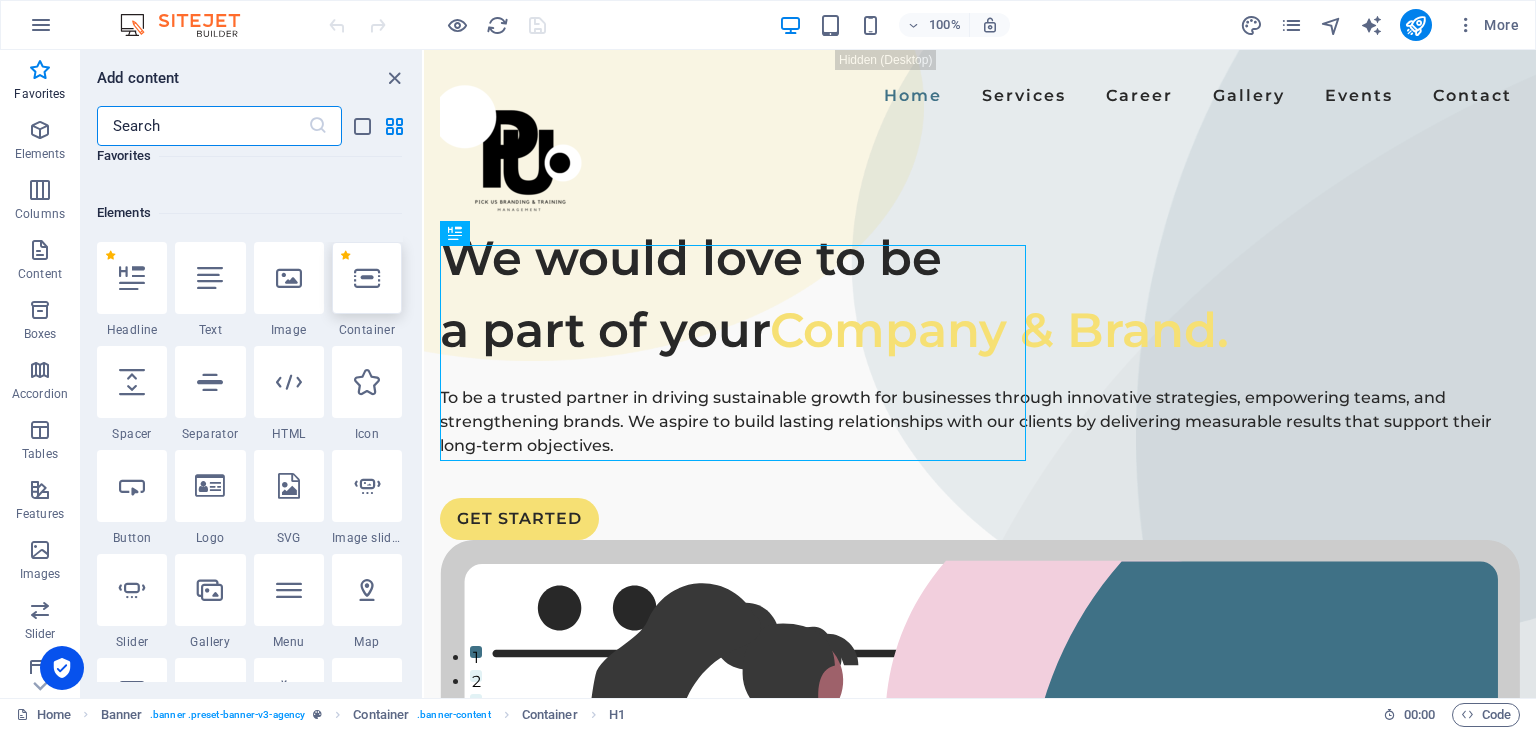 scroll, scrollTop: 175, scrollLeft: 0, axis: vertical 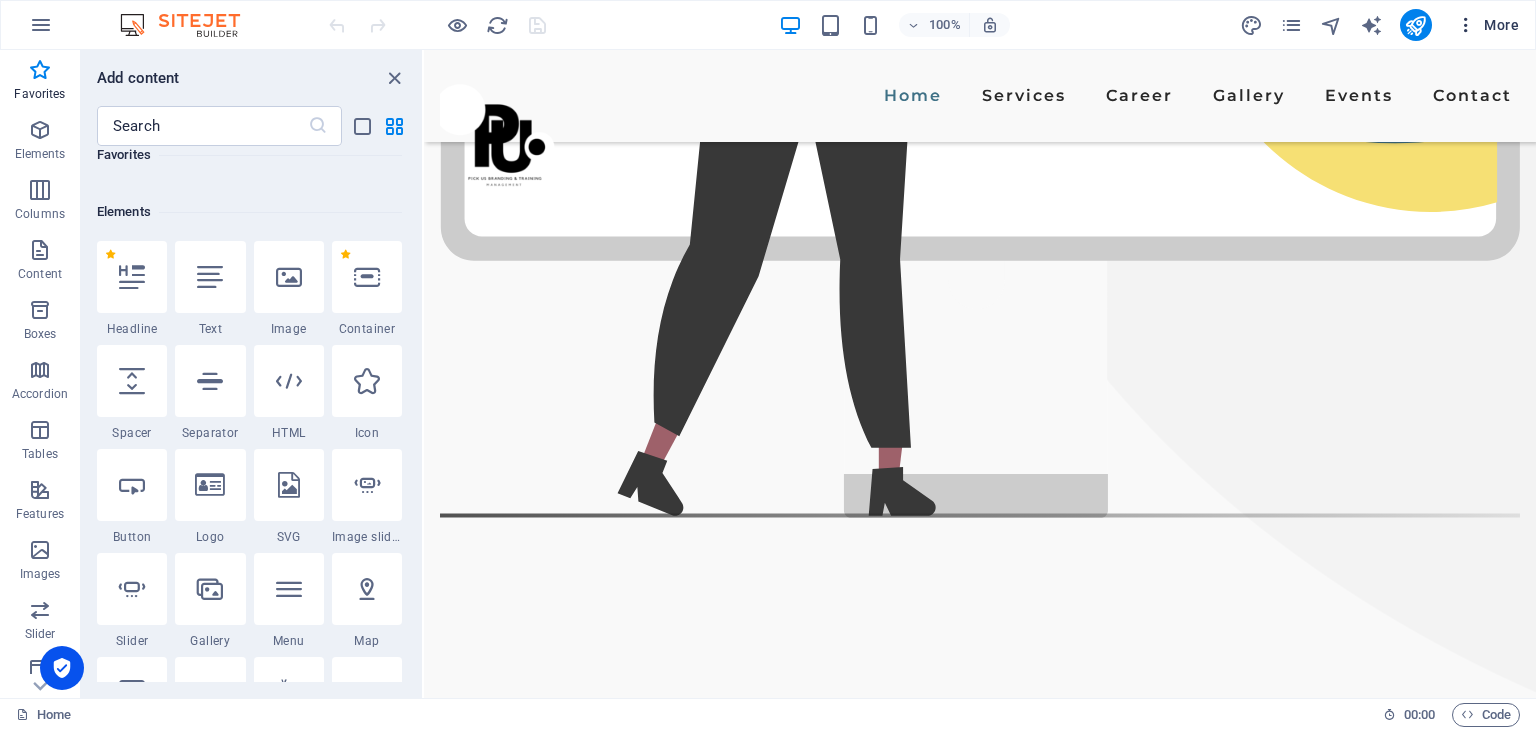 click on "More" at bounding box center (1487, 25) 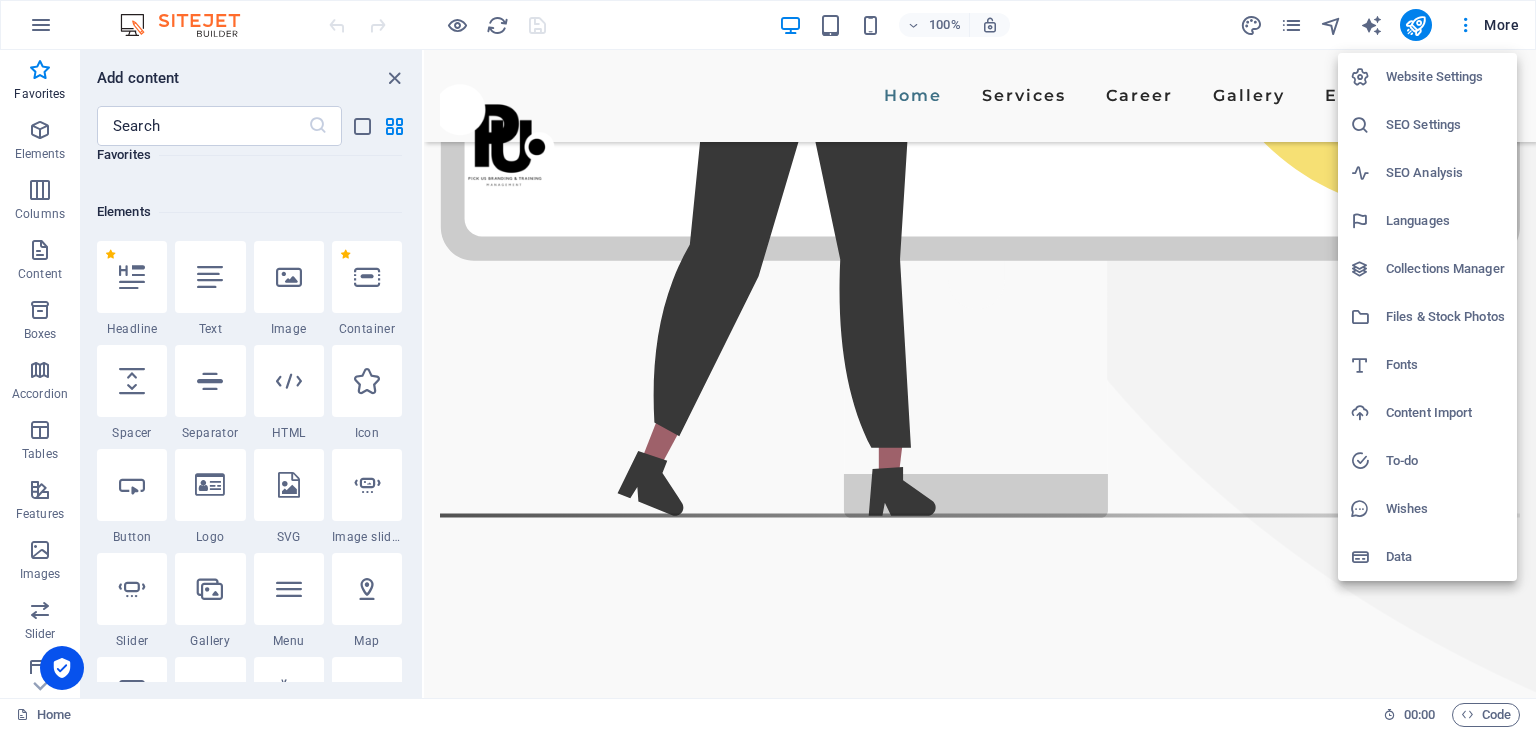 click at bounding box center (768, 365) 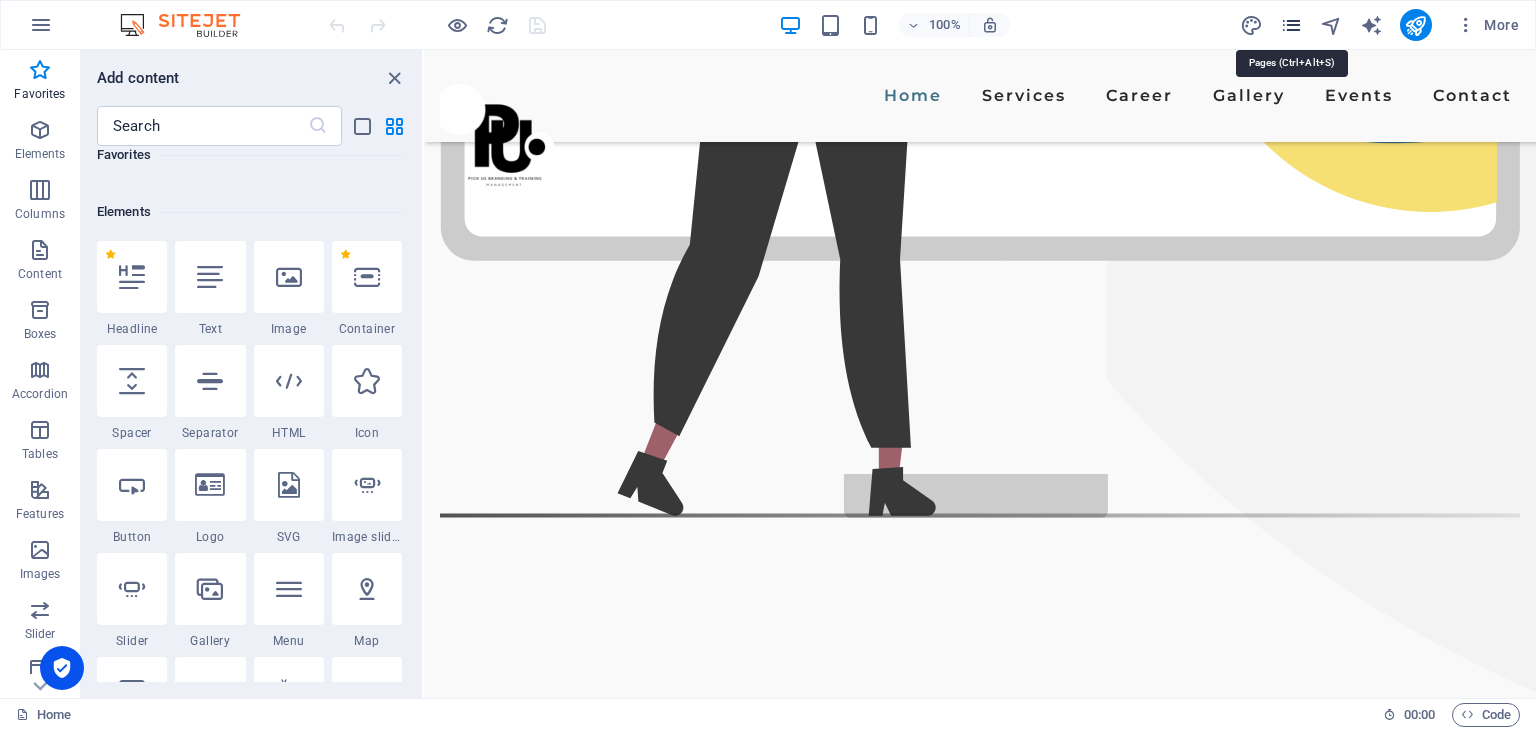 click at bounding box center (1291, 25) 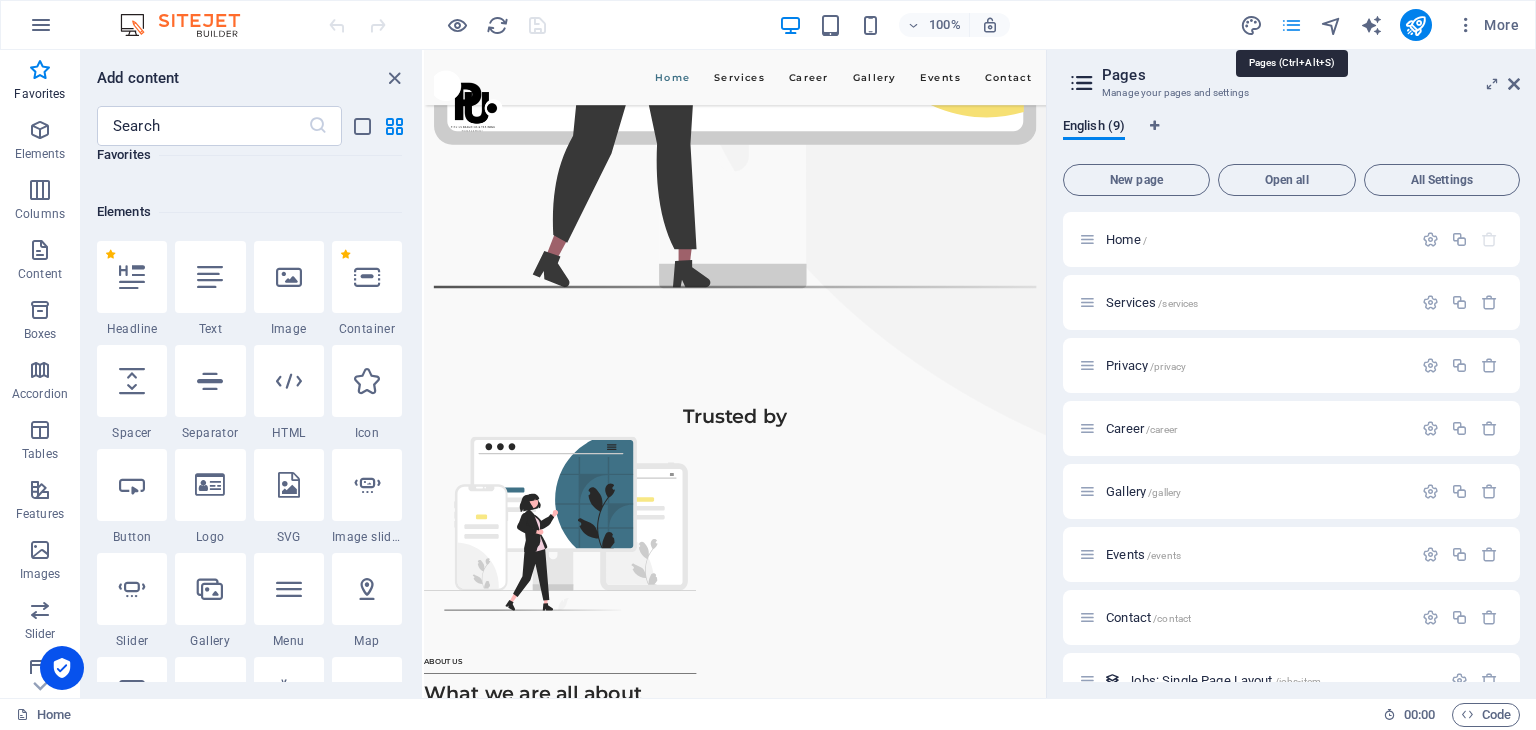 scroll, scrollTop: 1300, scrollLeft: 0, axis: vertical 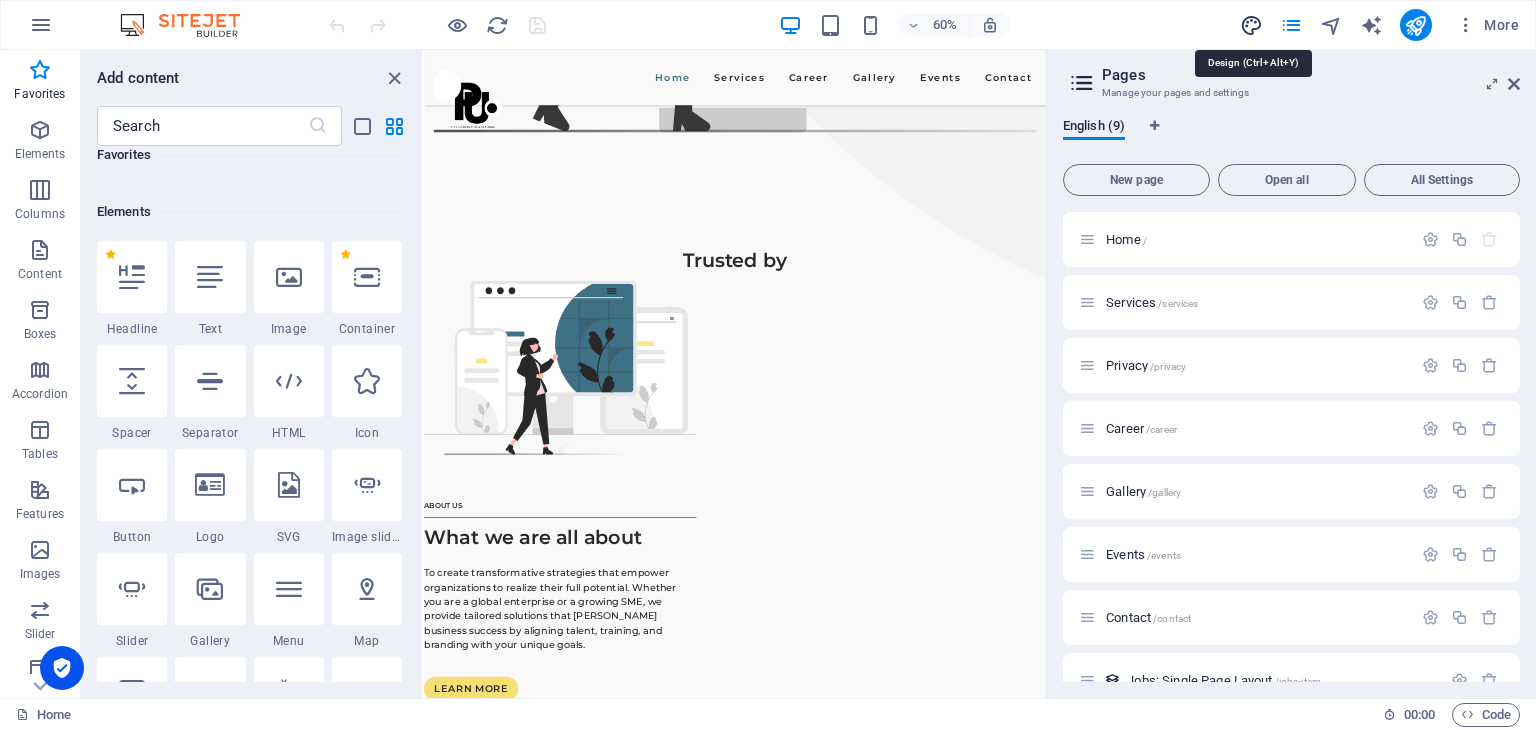 click at bounding box center (1251, 25) 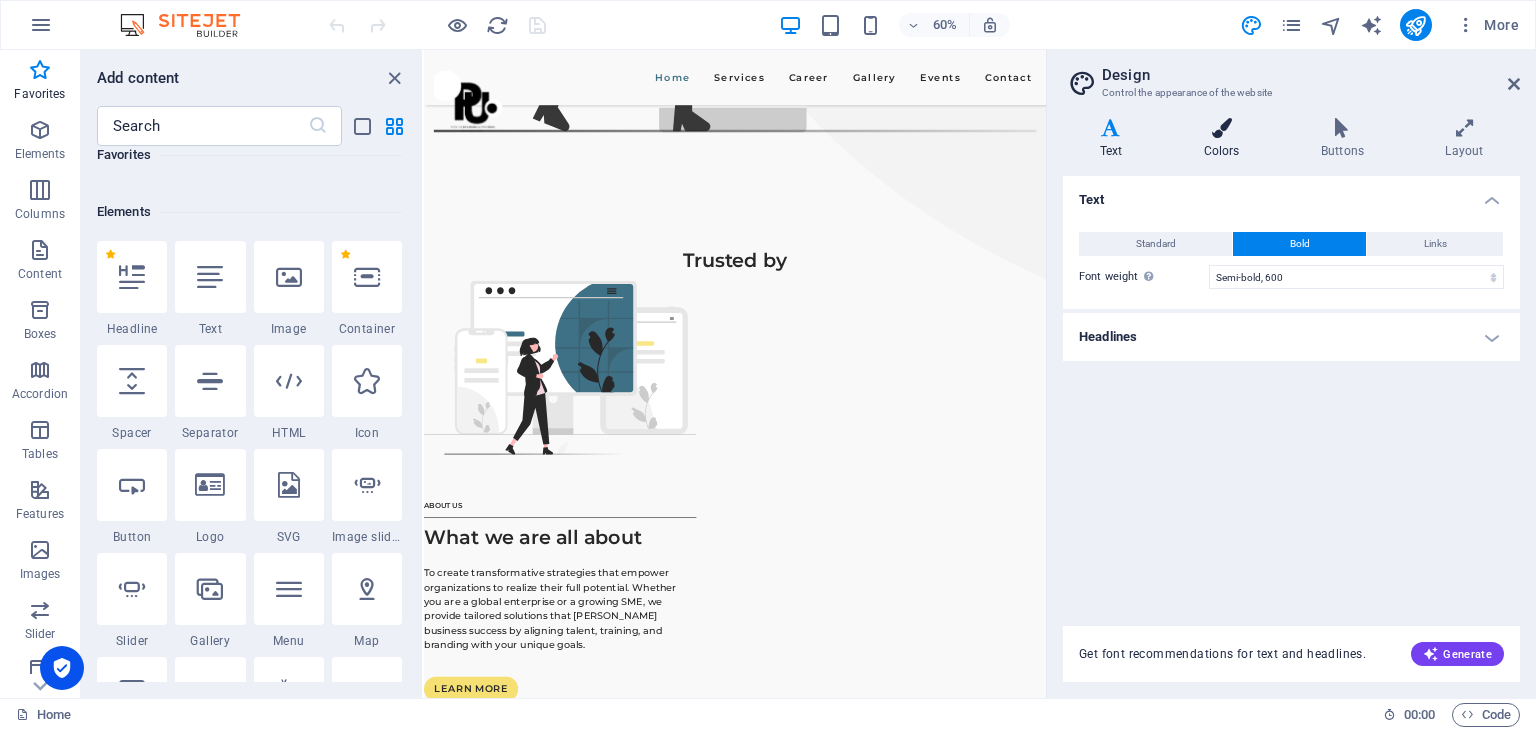 click on "Colors" at bounding box center (1225, 139) 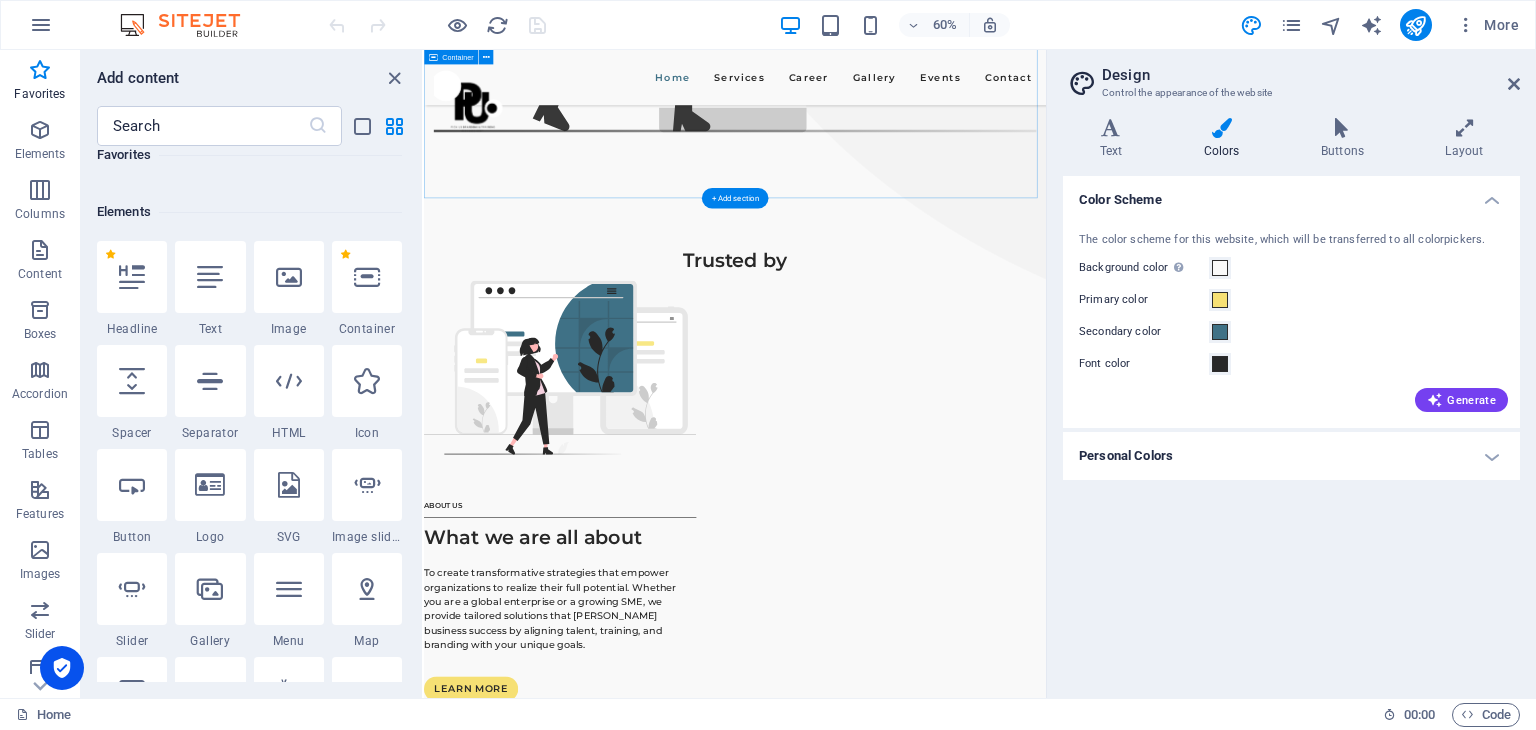 click on "ABOUT US What we are all about To create transformative strategies that empower organizations to realize their full potential. Whether you are a global enterprise or a growing SME, we provide tailored solutions that foster business success by aligning talent, training, and branding with your unique goals. LEARN MORE" at bounding box center (942, 785) 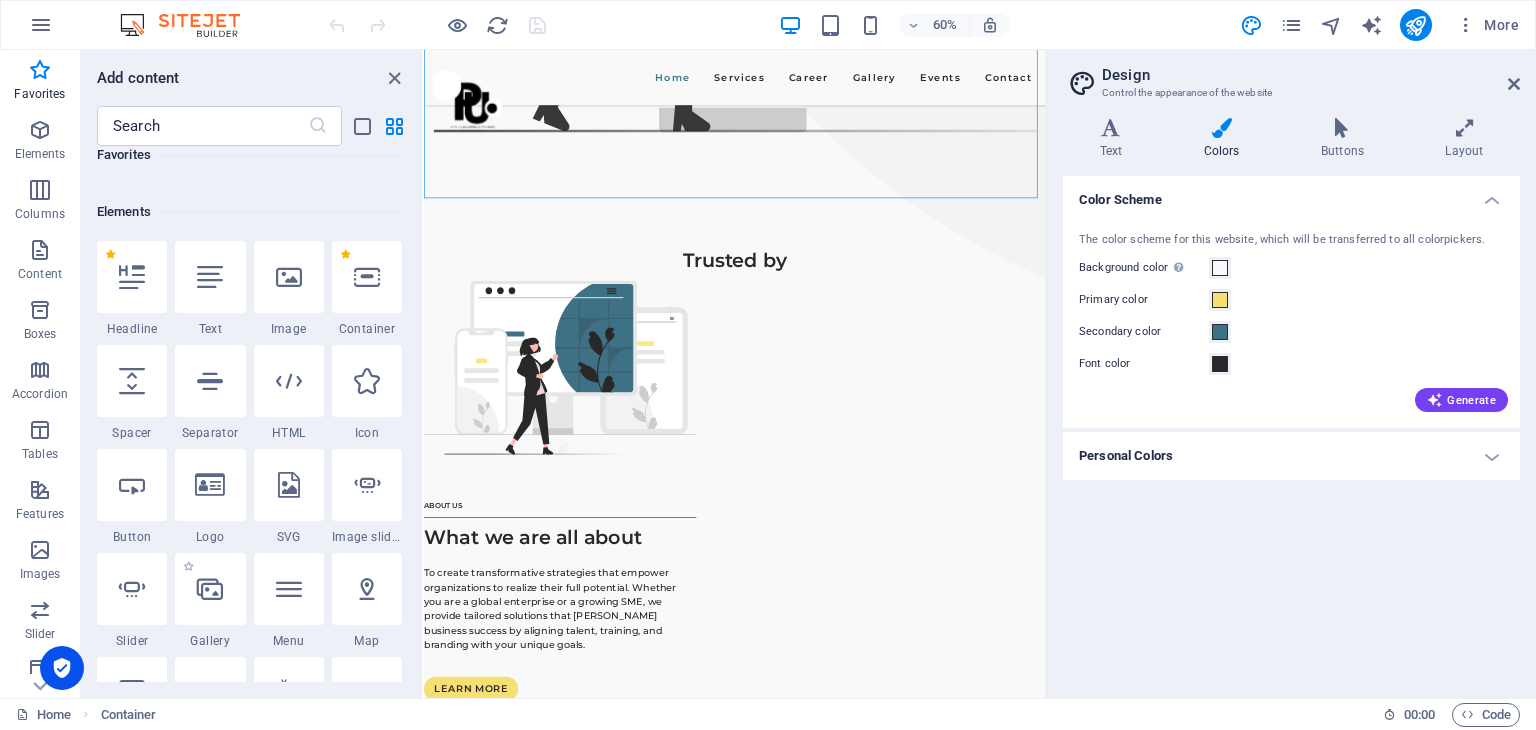 click on "Gallery" at bounding box center [210, 641] 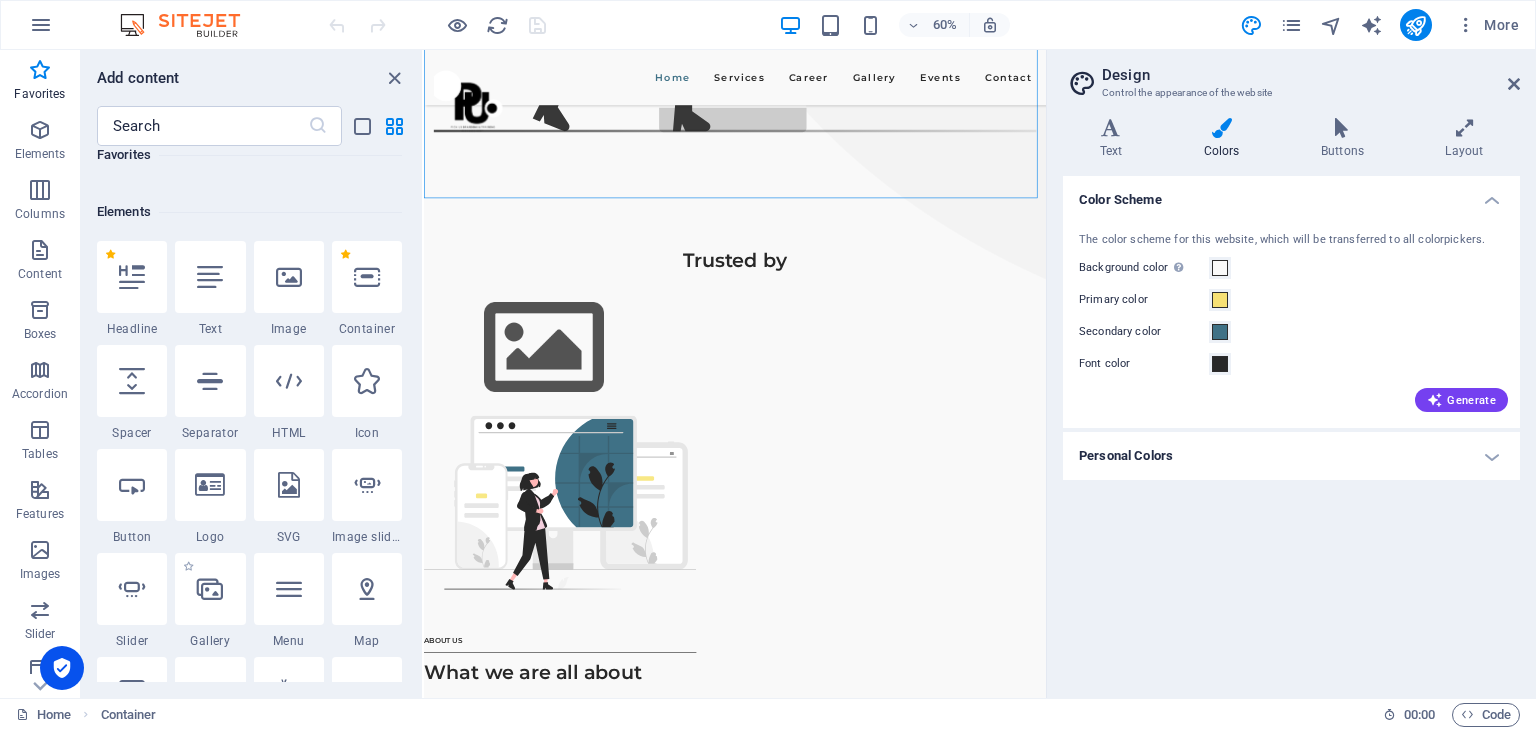 select on "4" 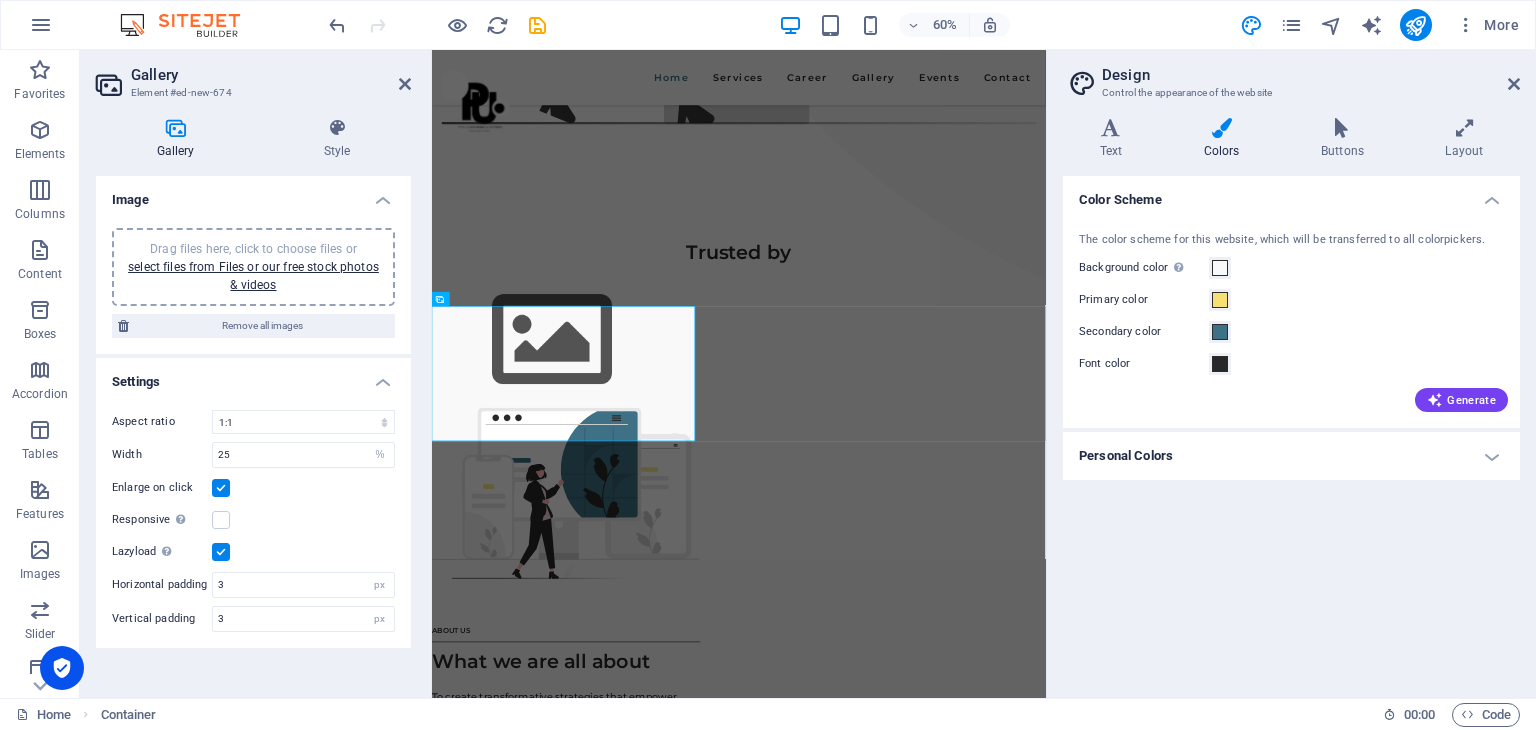 scroll, scrollTop: 702, scrollLeft: 0, axis: vertical 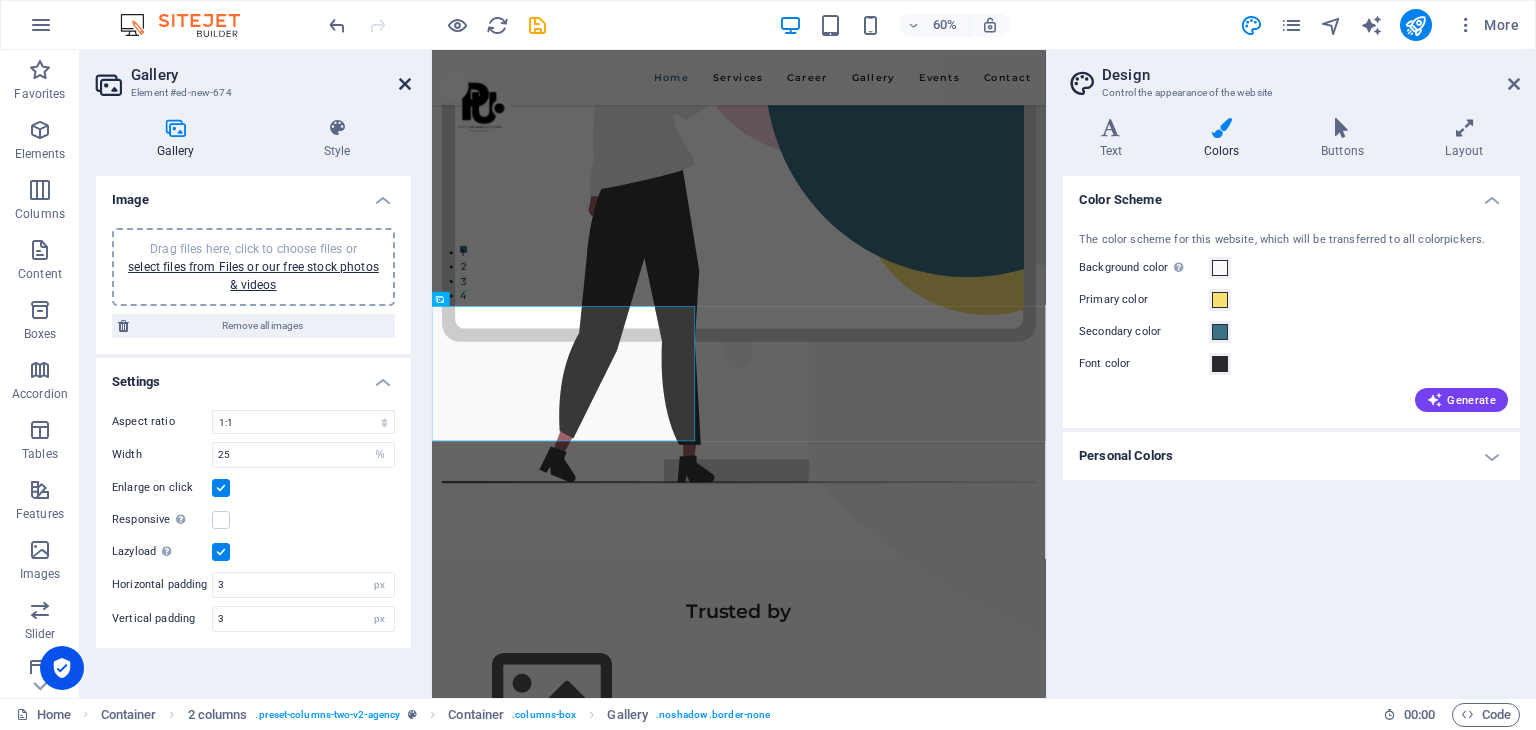 click at bounding box center (405, 84) 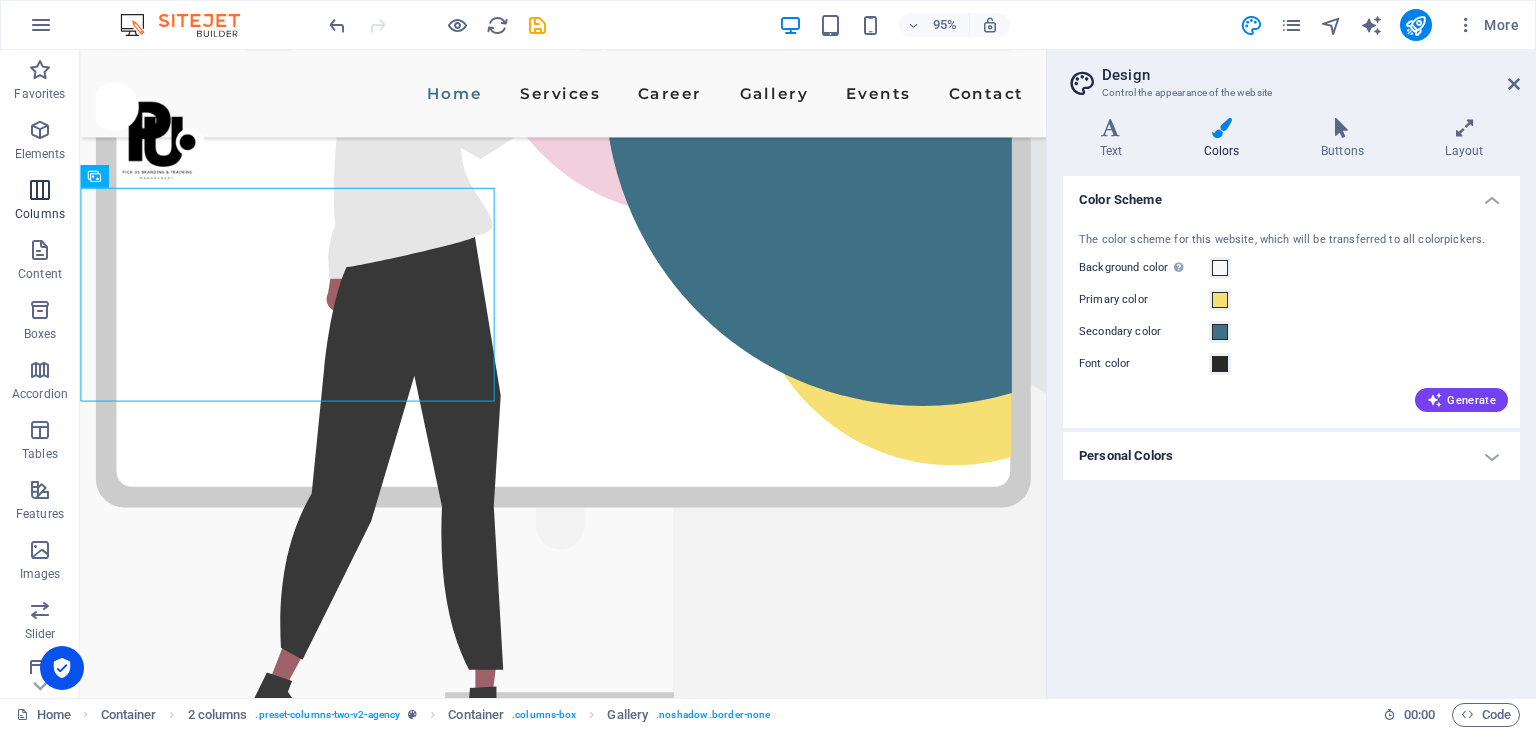 click on "Columns" at bounding box center (40, 214) 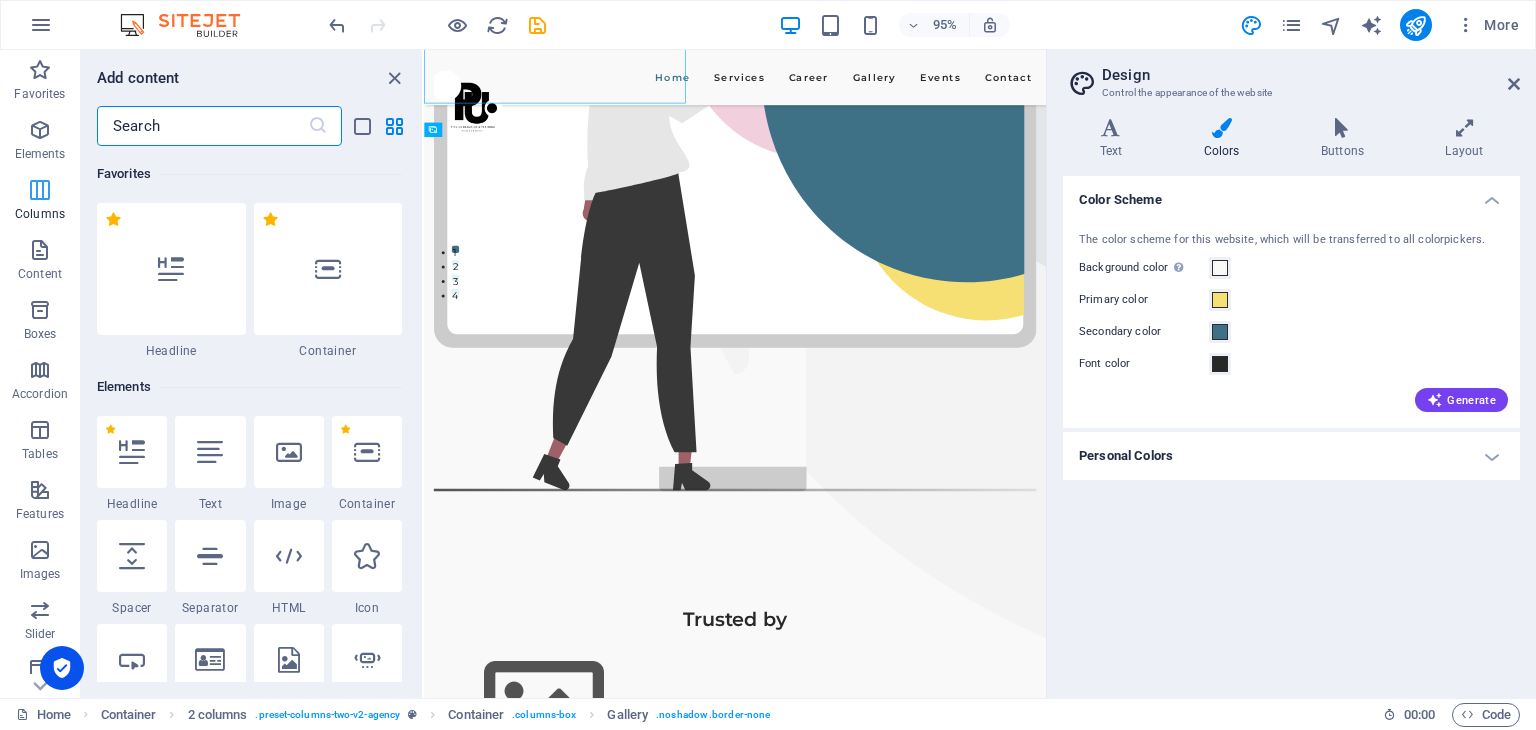 scroll, scrollTop: 984, scrollLeft: 0, axis: vertical 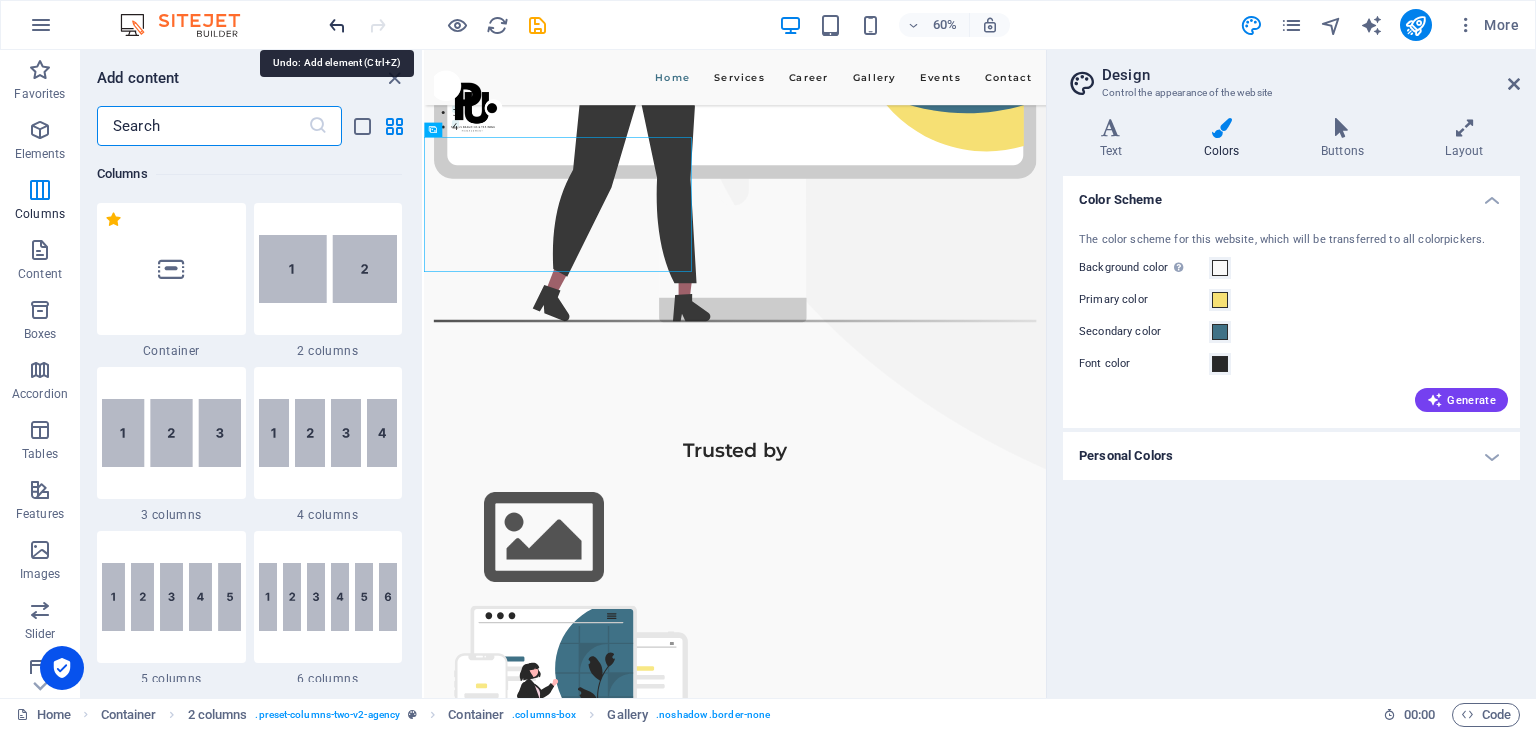 click at bounding box center [337, 25] 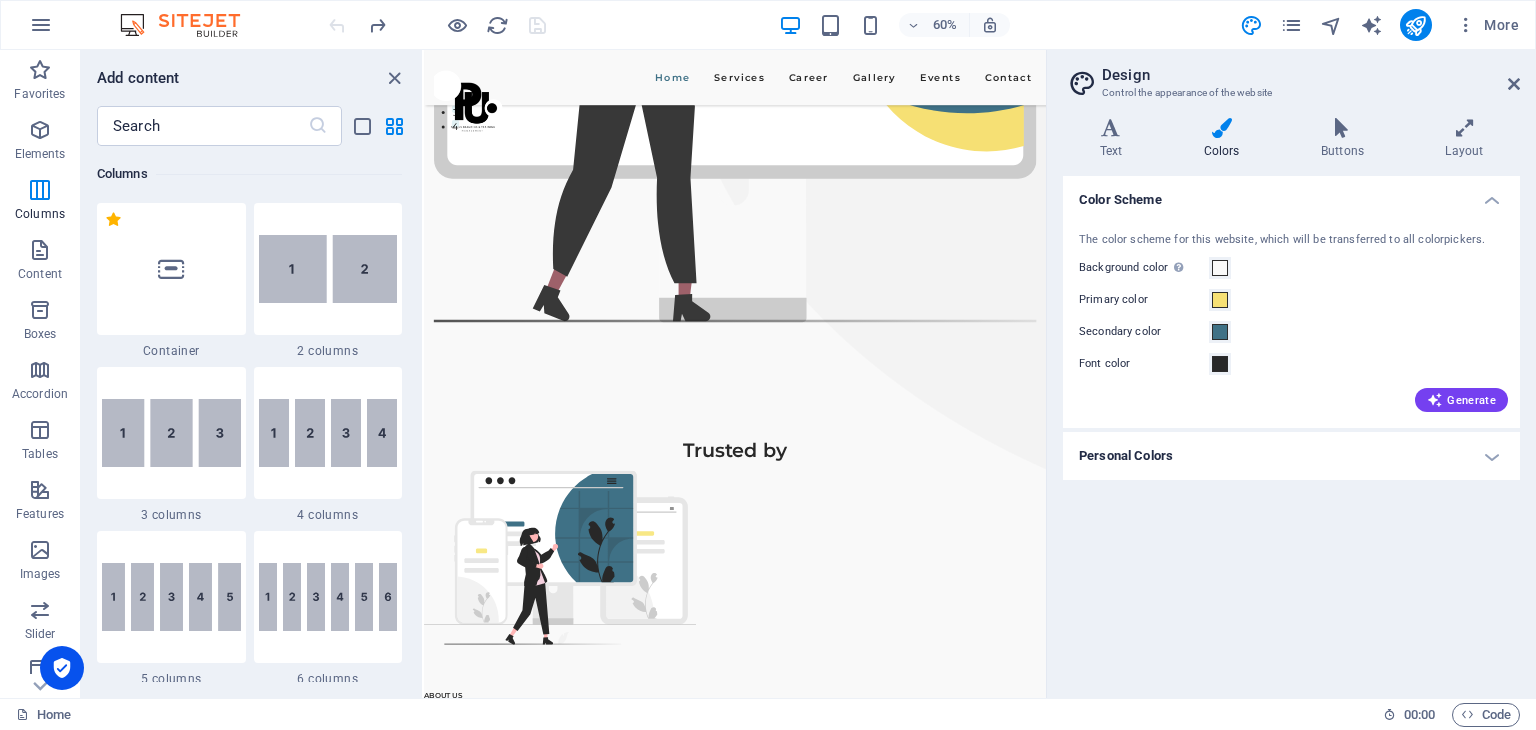 click at bounding box center (437, 25) 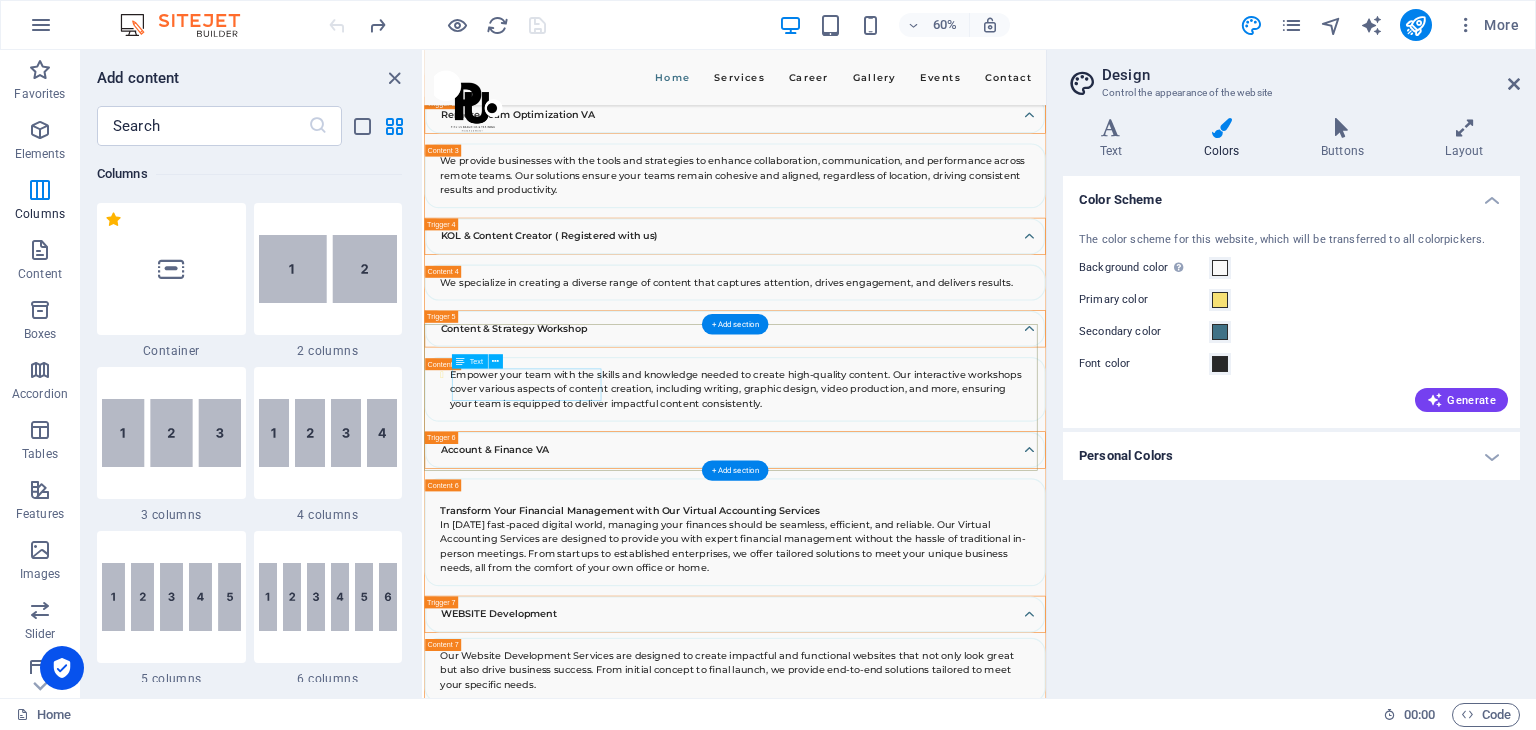 scroll, scrollTop: 4040, scrollLeft: 0, axis: vertical 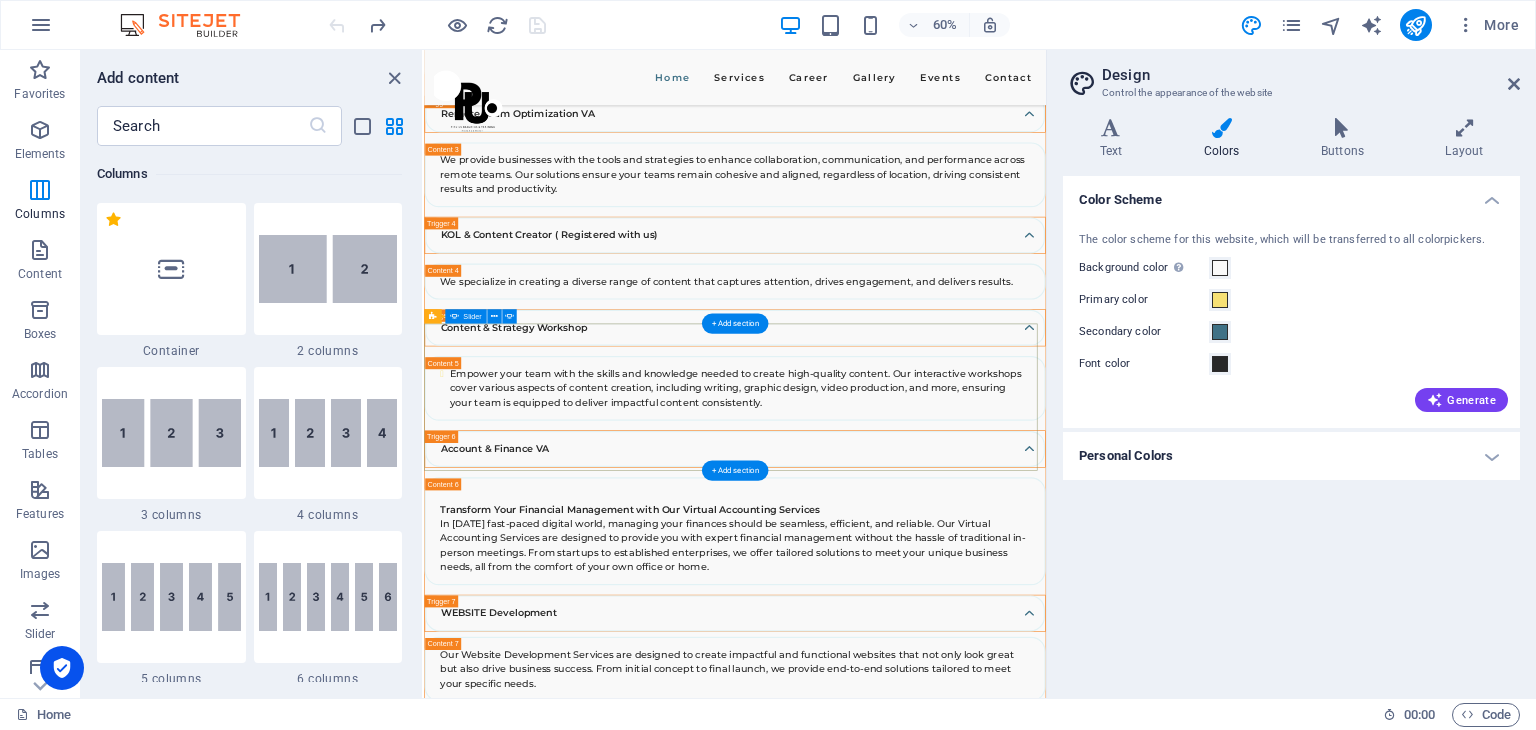 click on "2" at bounding box center [476, -2932] 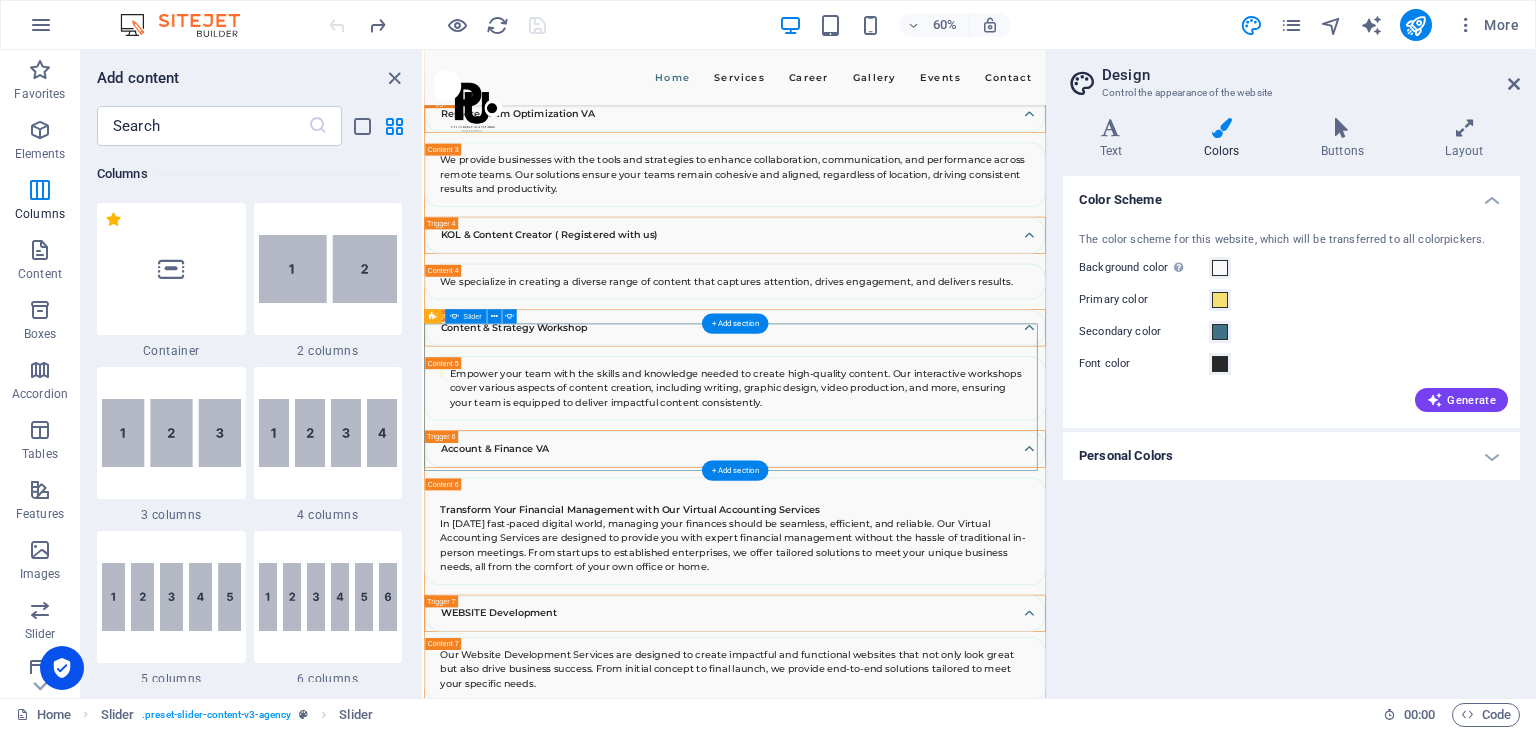 click on "3" at bounding box center (476, -2908) 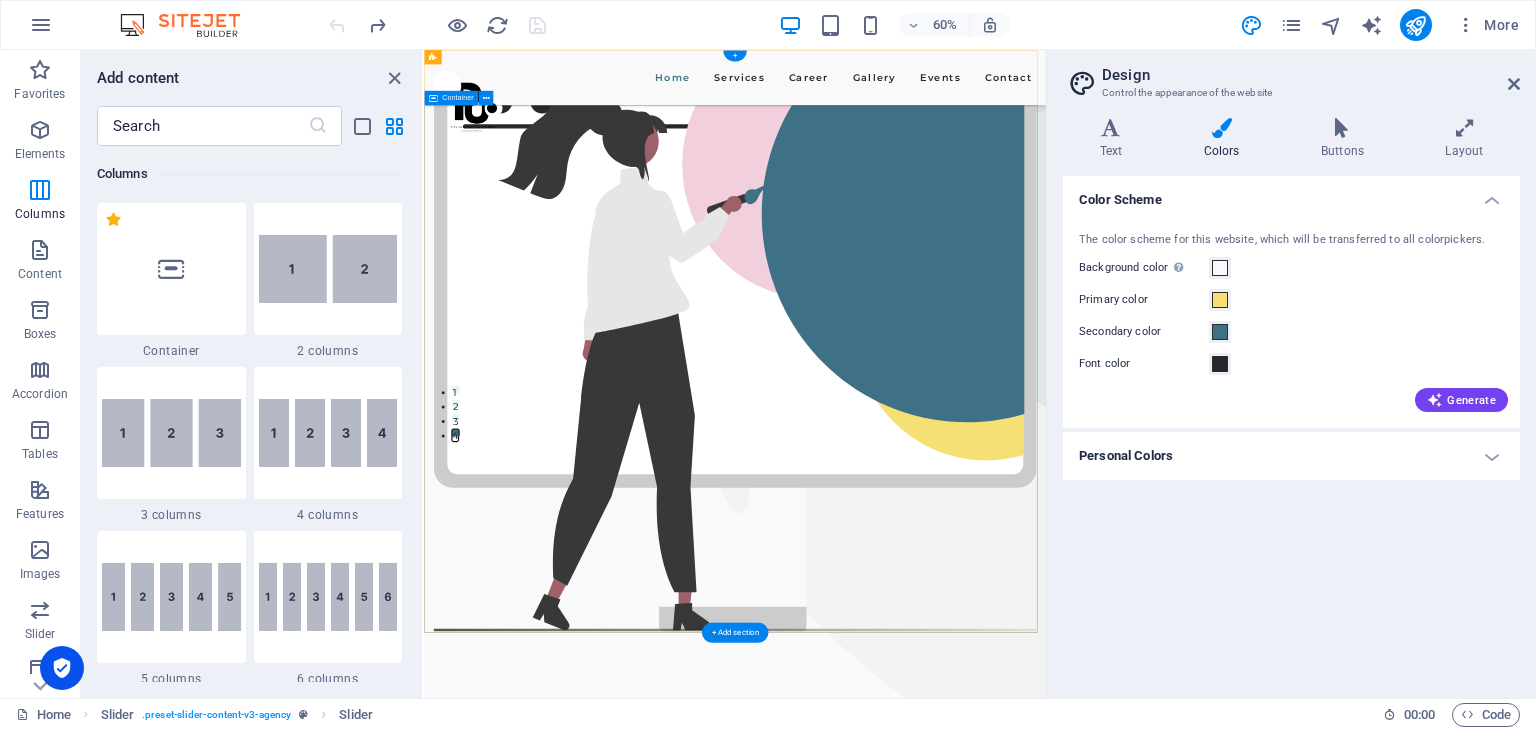 scroll, scrollTop: 0, scrollLeft: 0, axis: both 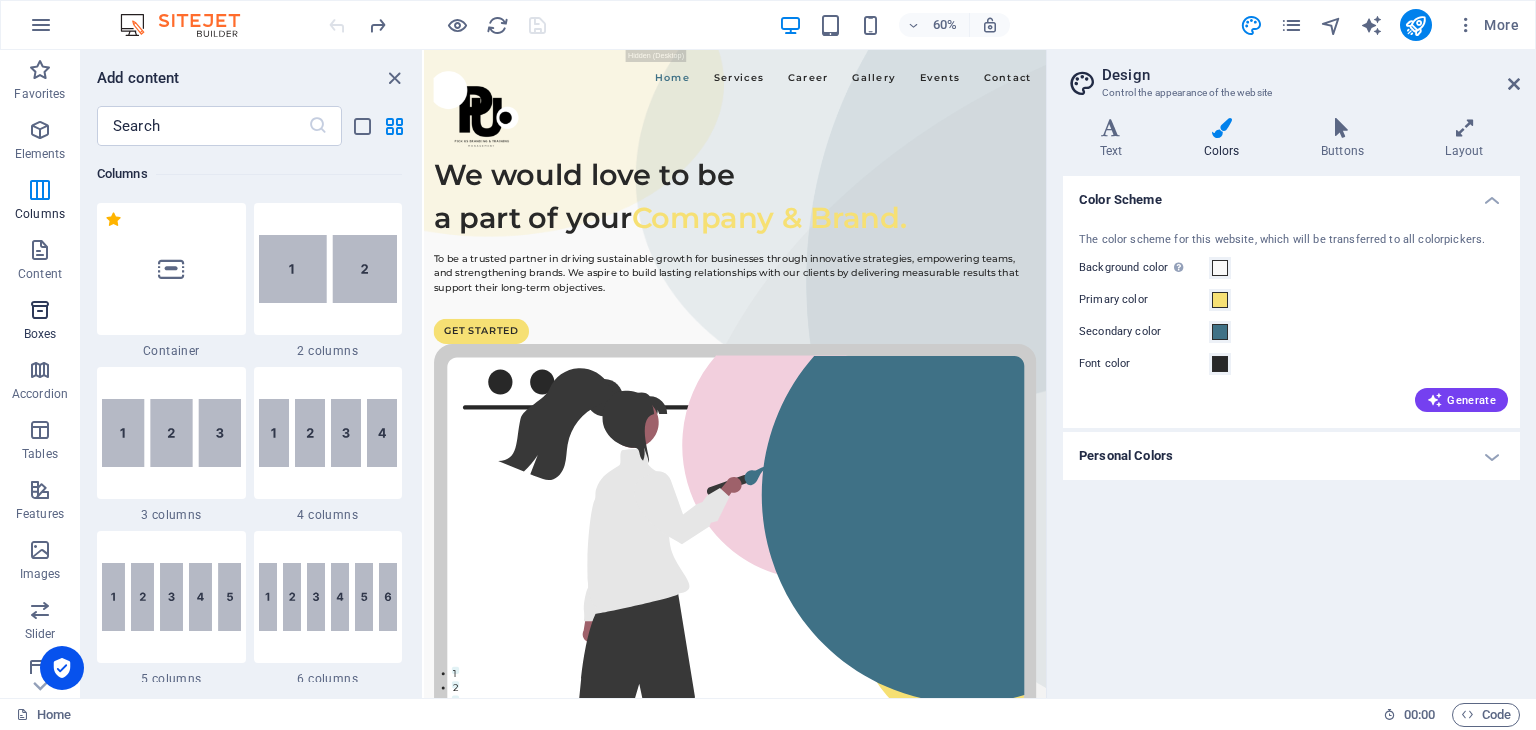 click on "Boxes" at bounding box center (40, 334) 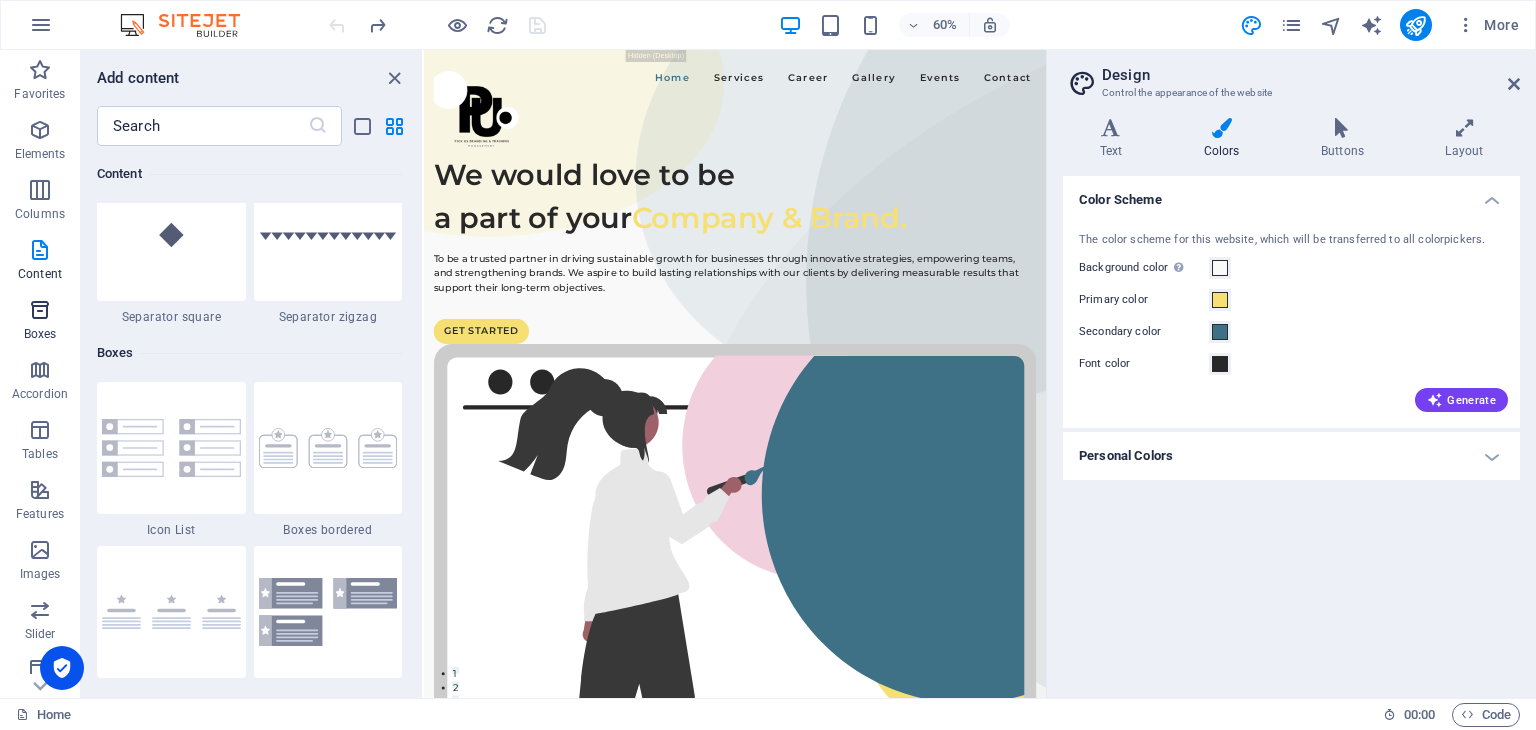 scroll, scrollTop: 5352, scrollLeft: 0, axis: vertical 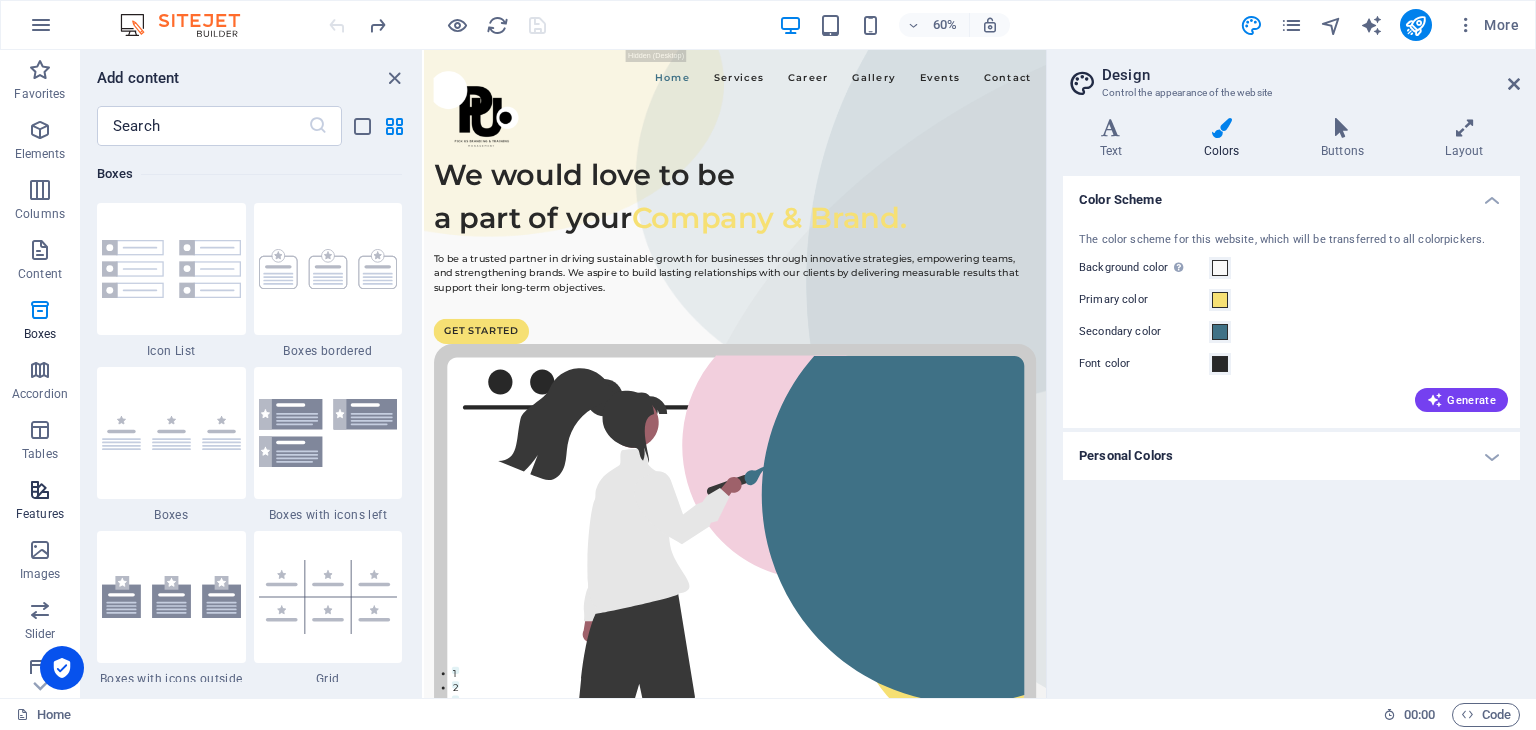 click on "Features" at bounding box center (40, 514) 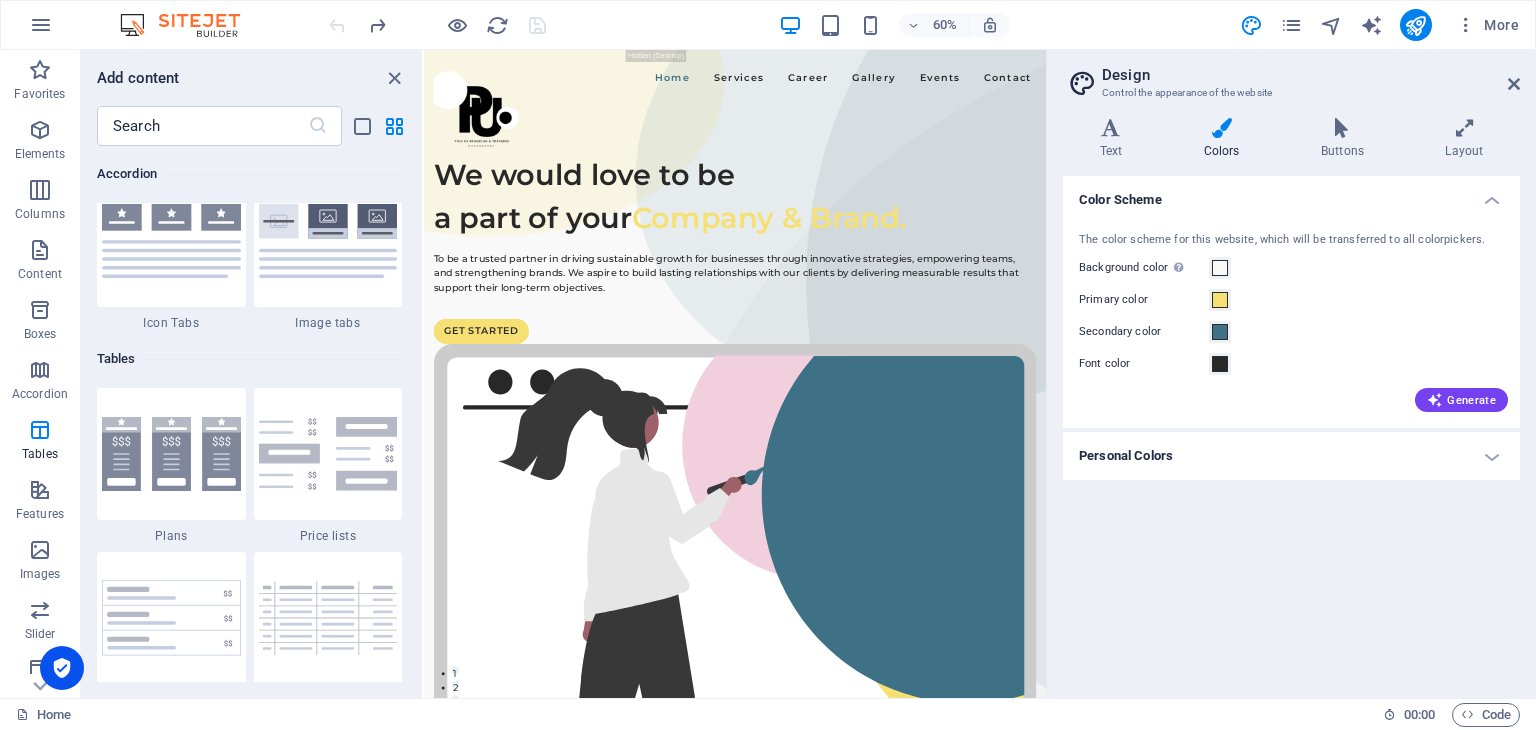 scroll, scrollTop: 6452, scrollLeft: 0, axis: vertical 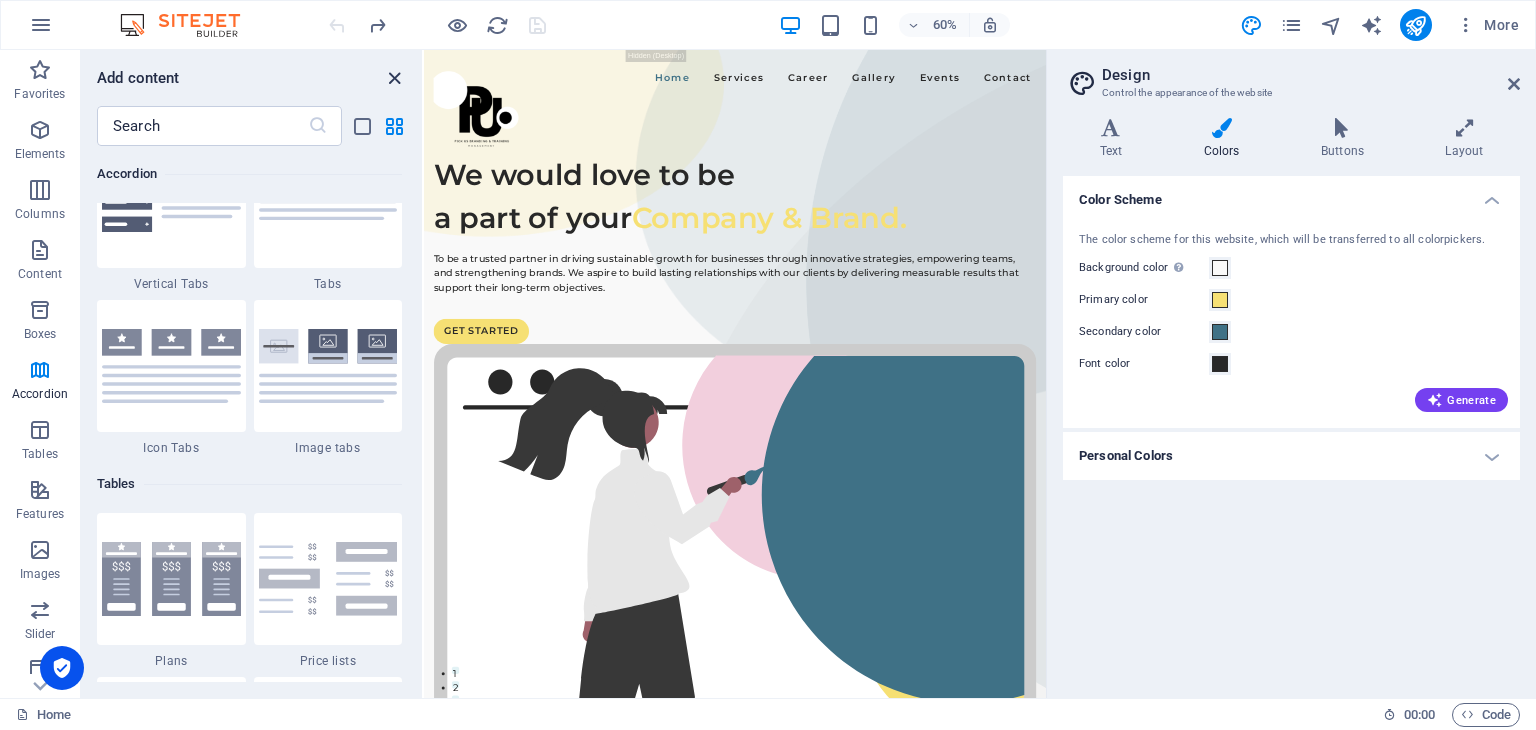 click at bounding box center [394, 78] 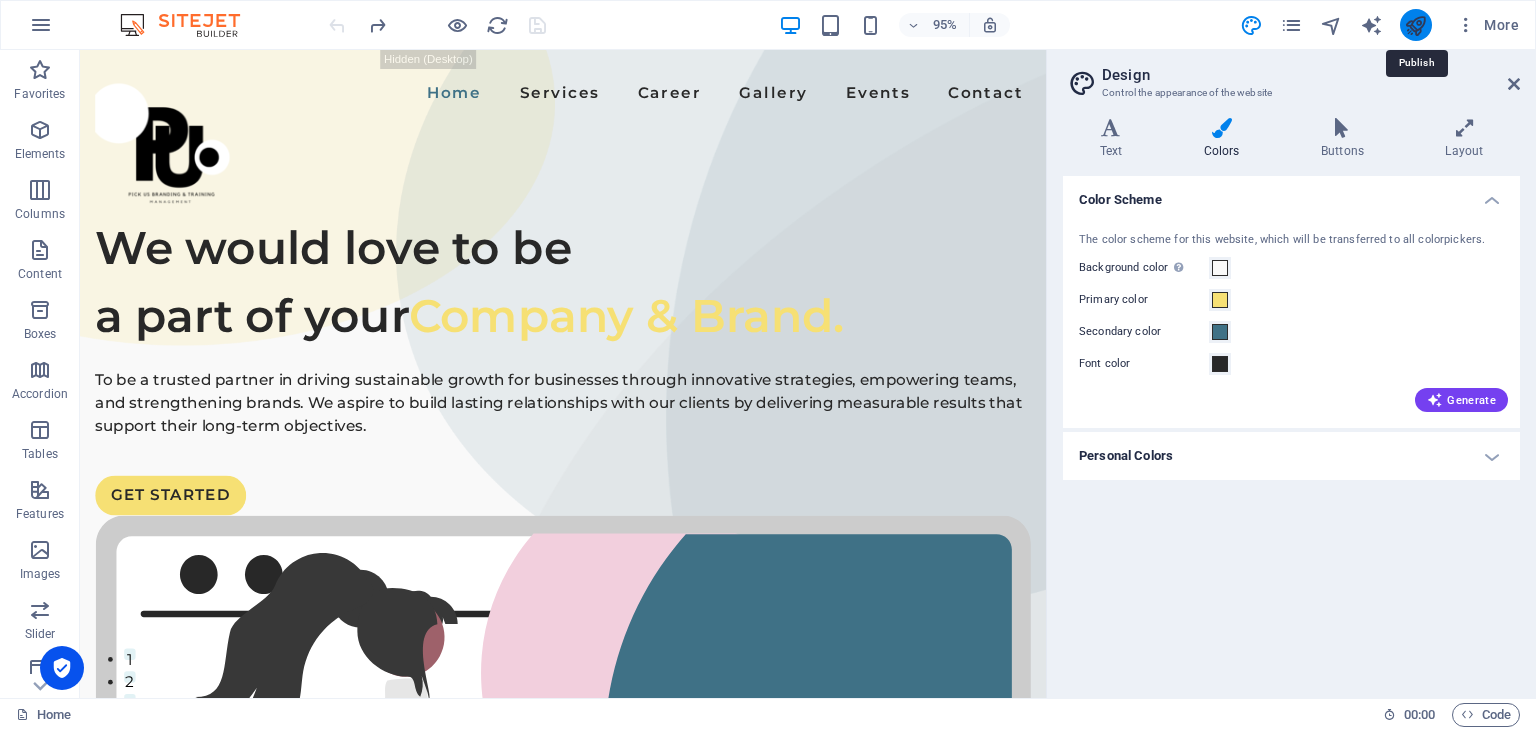 click at bounding box center [1415, 25] 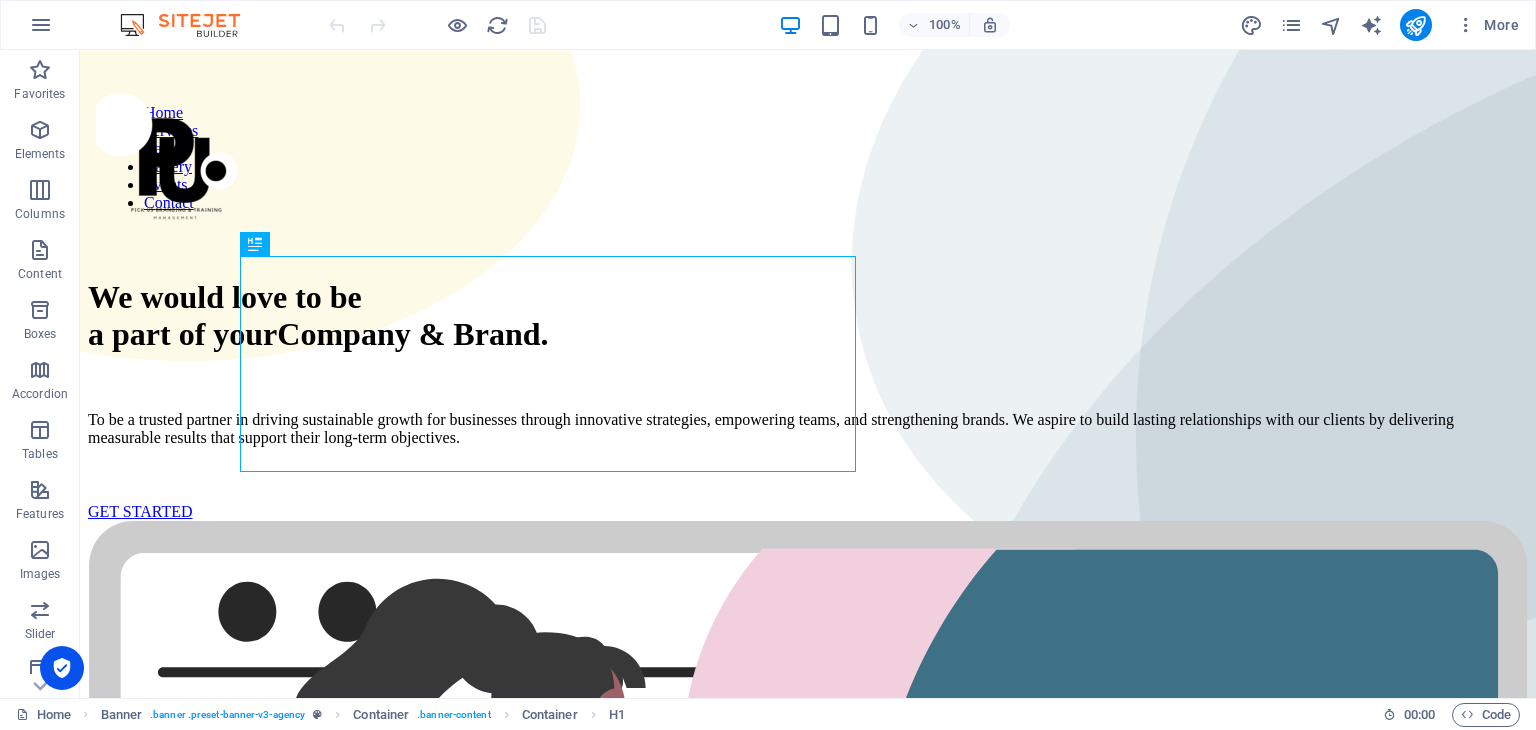 scroll, scrollTop: 0, scrollLeft: 0, axis: both 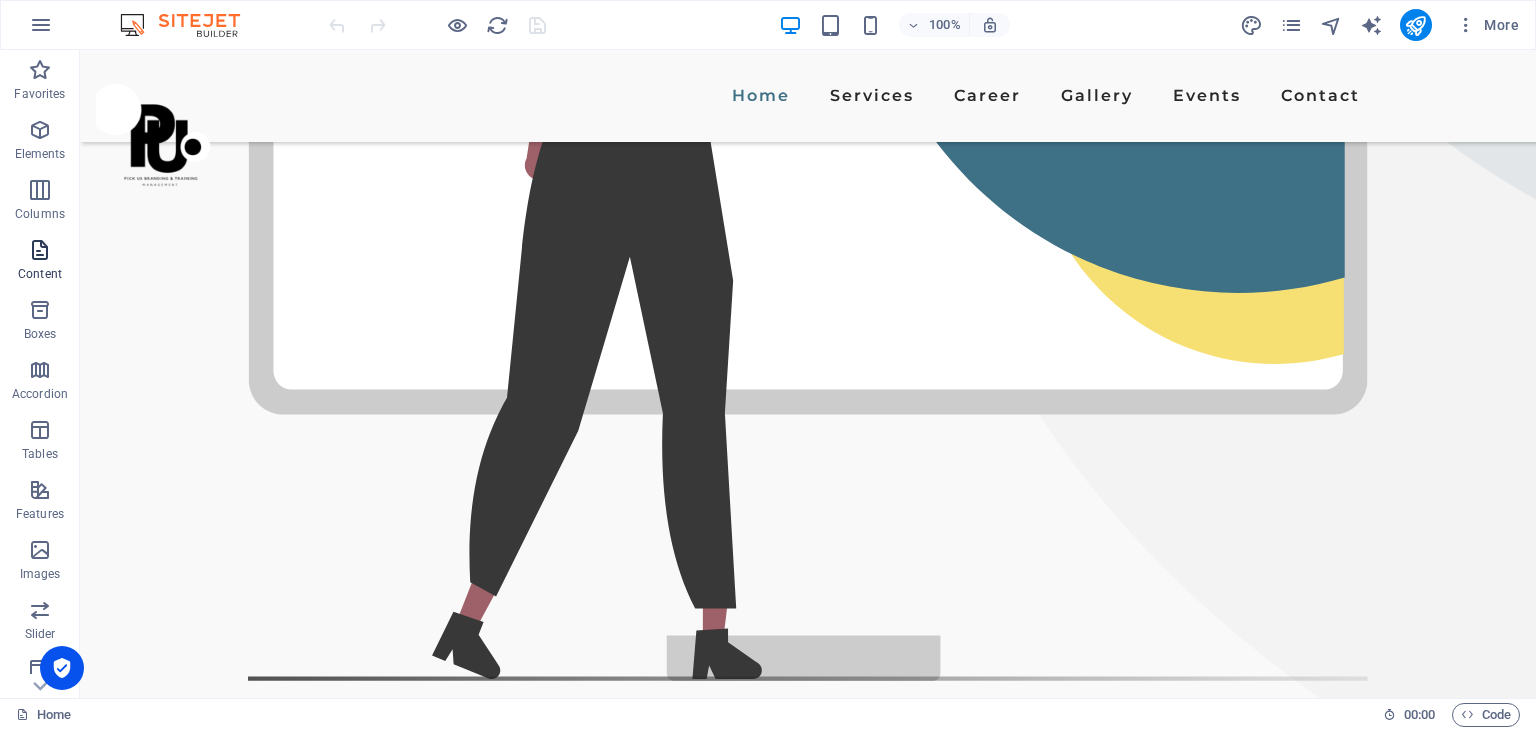 click at bounding box center (40, 250) 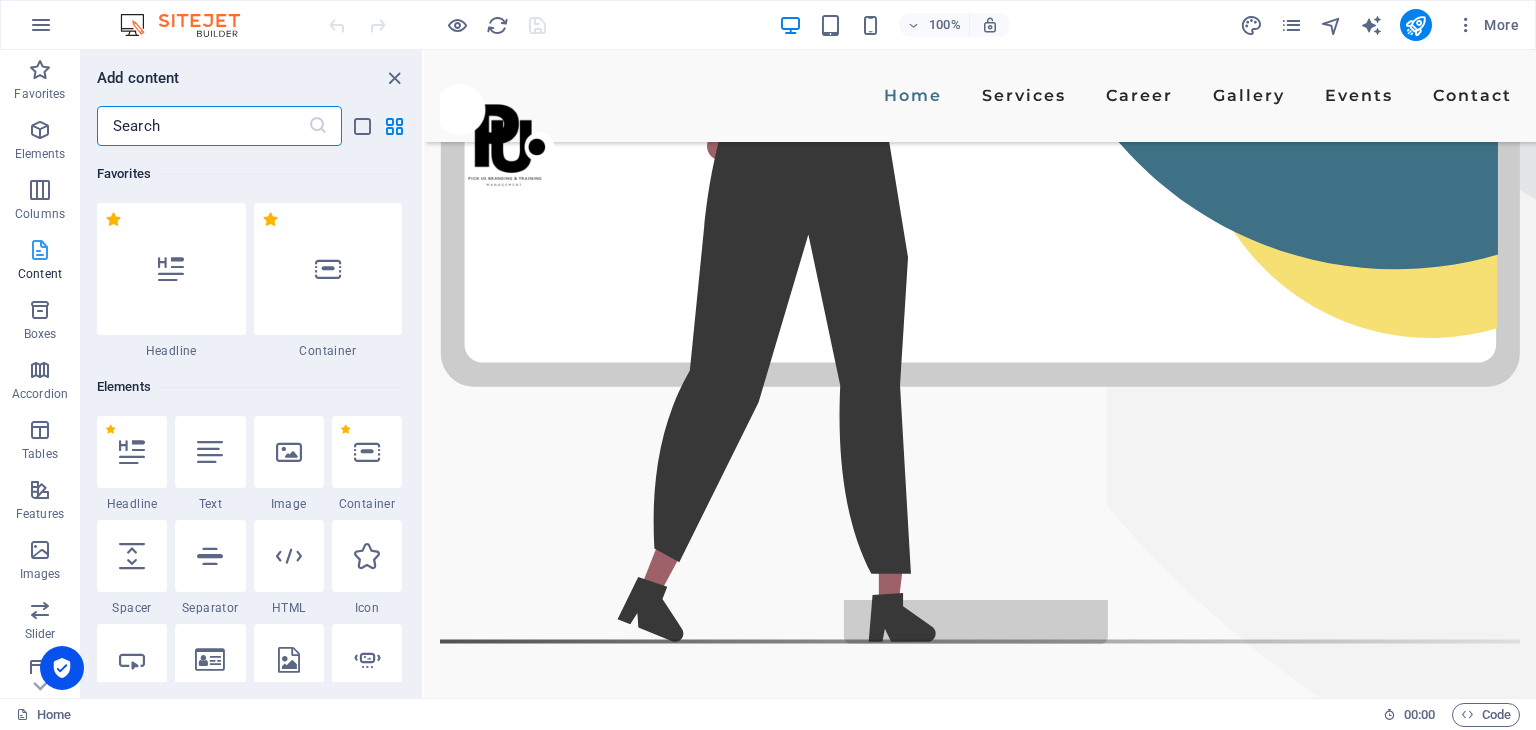 scroll, scrollTop: 891, scrollLeft: 0, axis: vertical 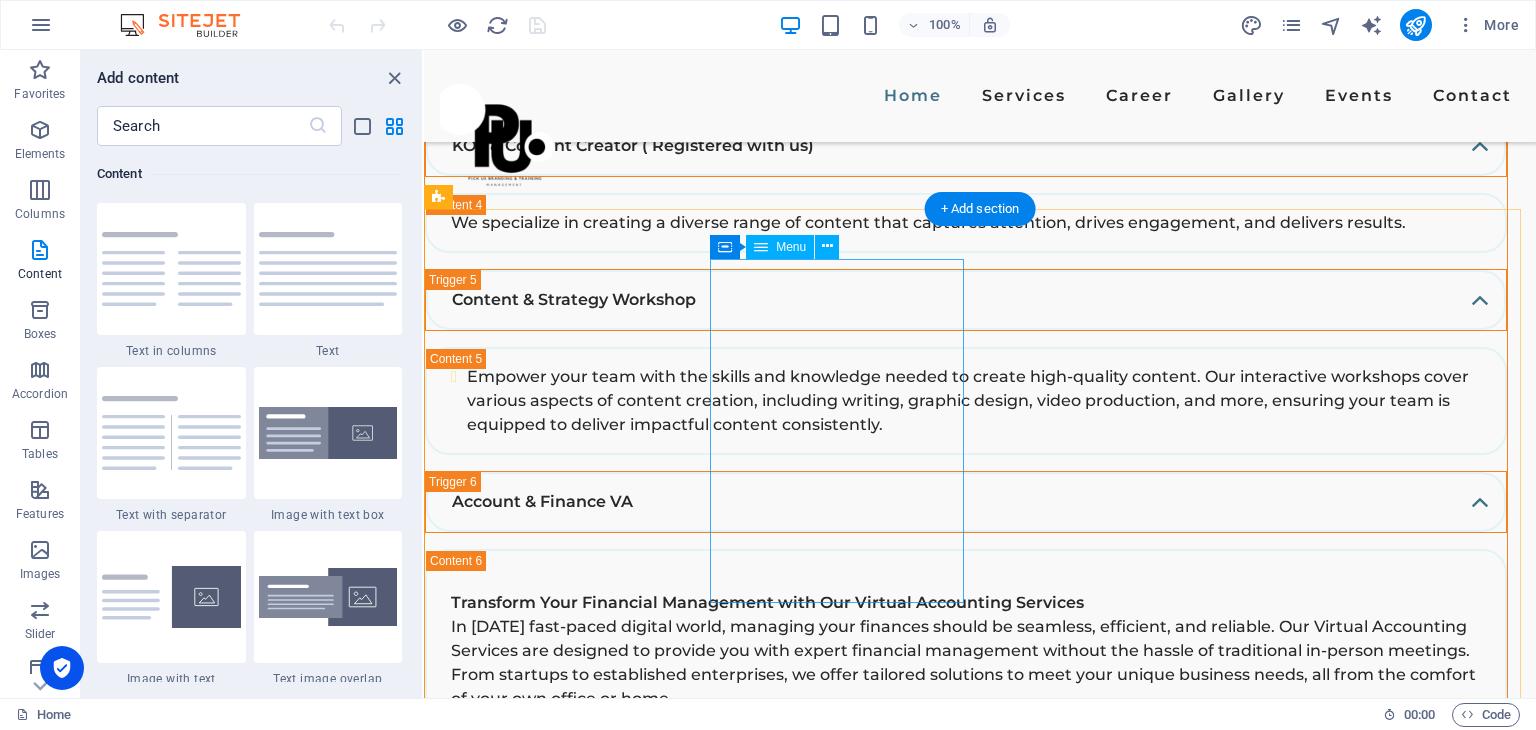 click on "HOME CAREER SERVICES GALLERY EVENTS CONTACT US" at bounding box center (569, 6172) 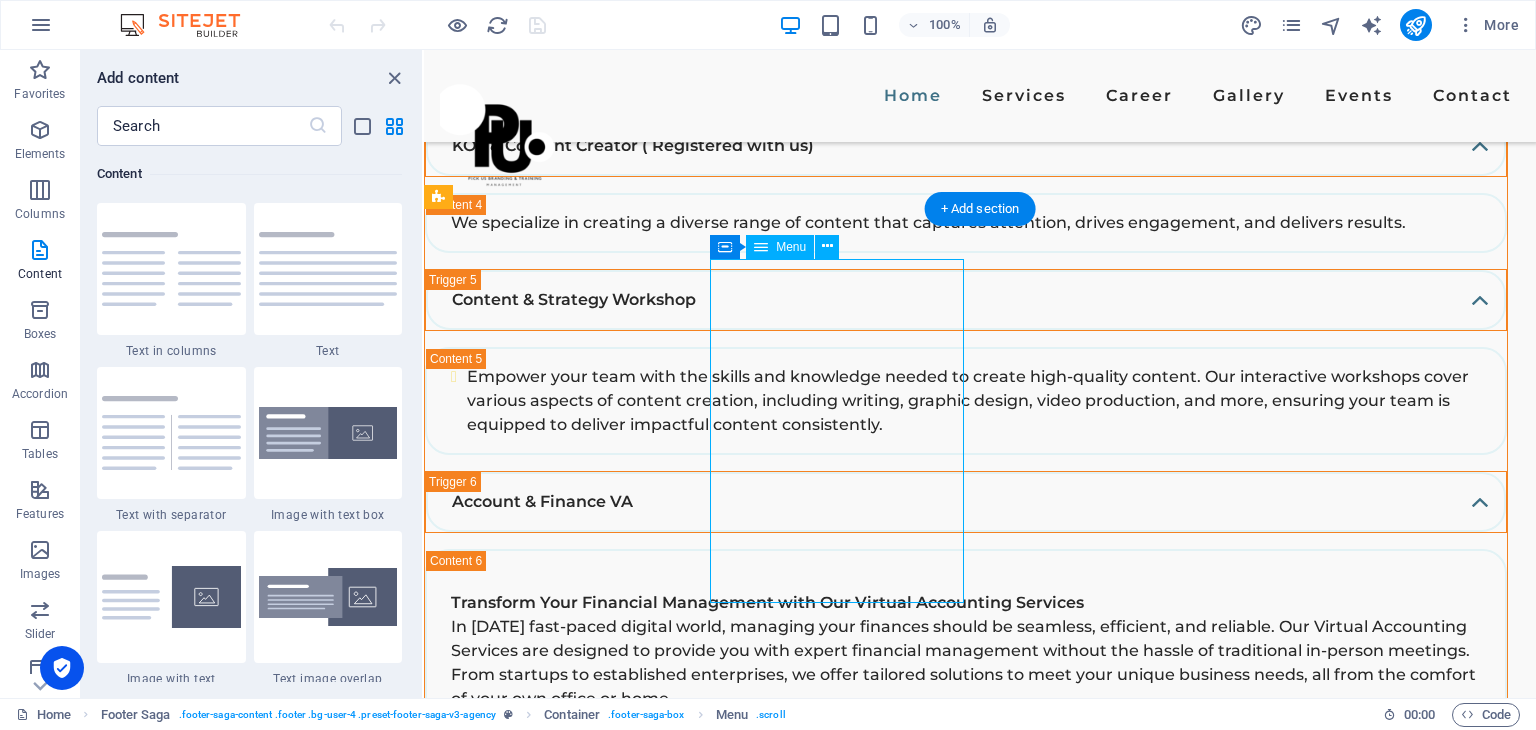 click on "HOME CAREER SERVICES GALLERY EVENTS CONTACT US" at bounding box center (569, 6172) 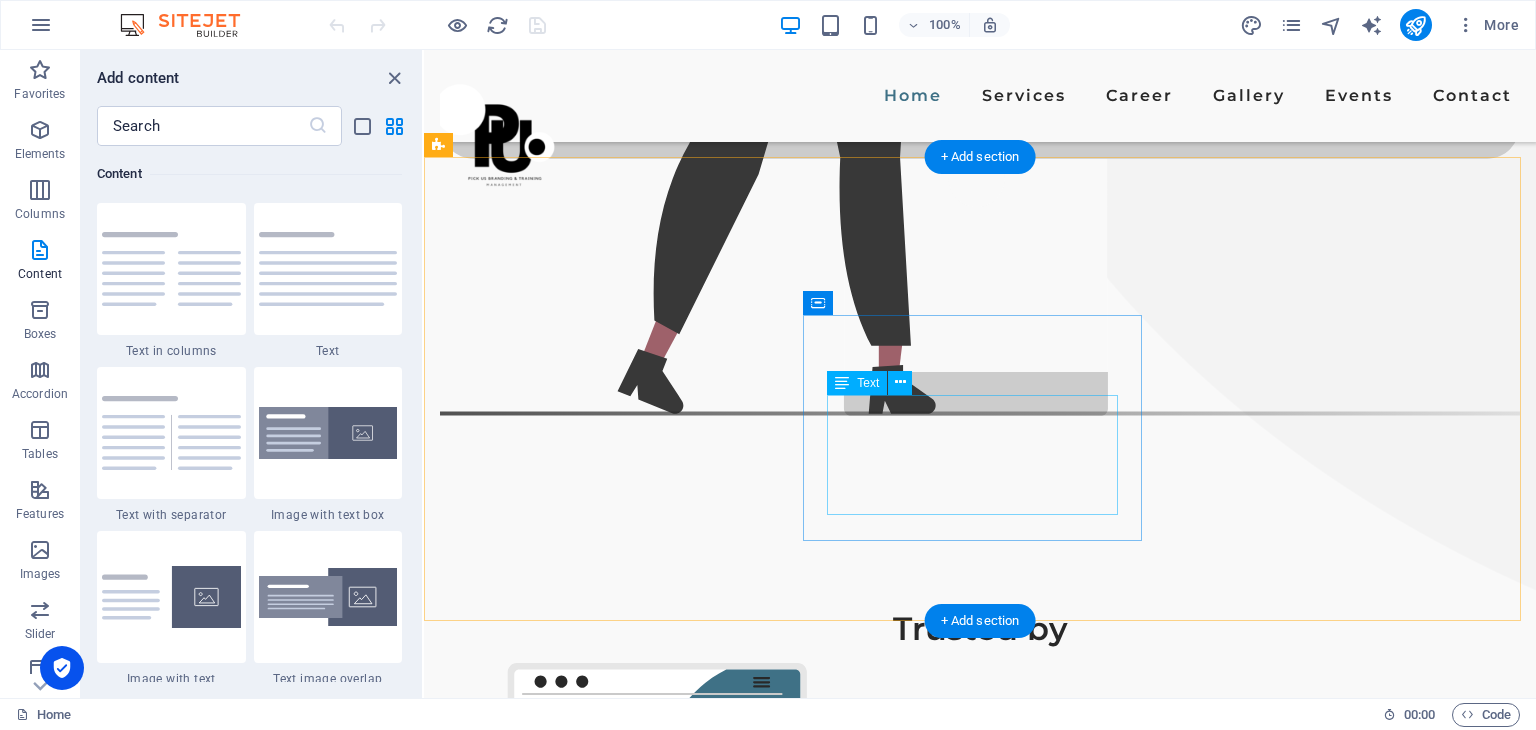 scroll, scrollTop: 1024, scrollLeft: 0, axis: vertical 